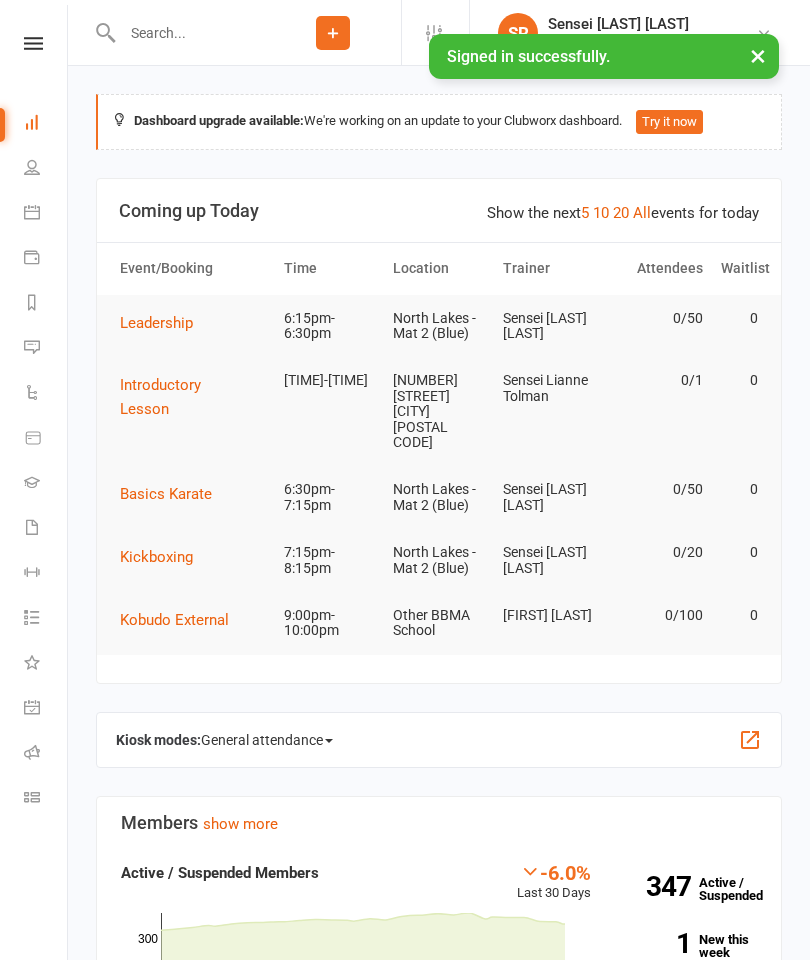 scroll, scrollTop: 0, scrollLeft: 0, axis: both 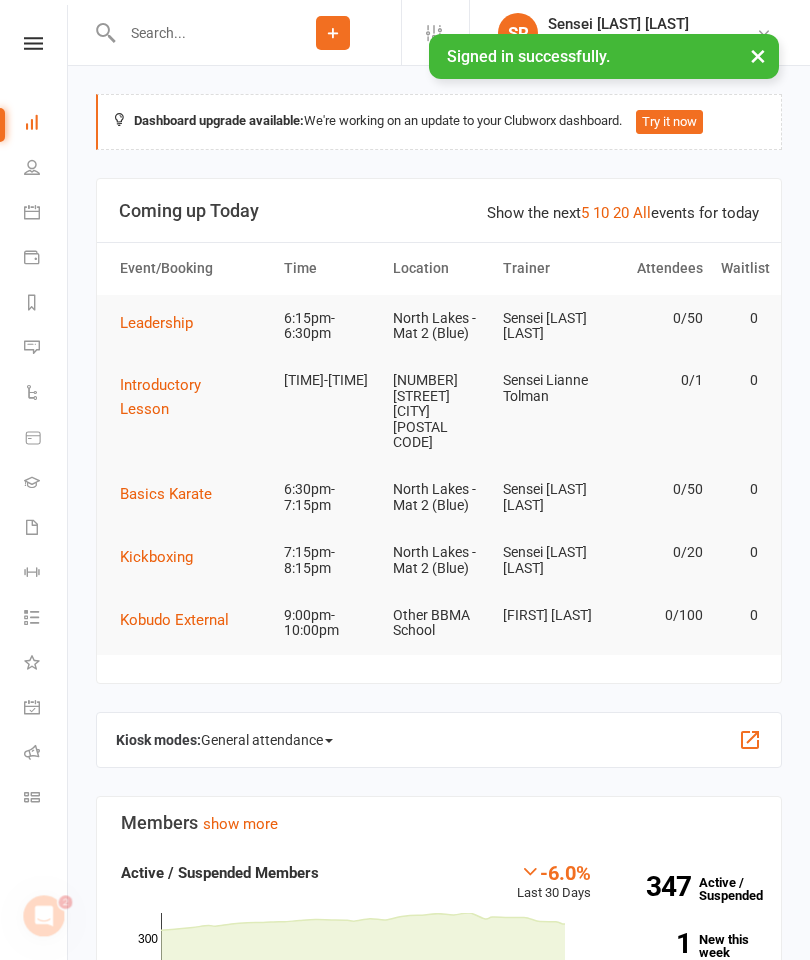 click on "Leadership" at bounding box center (156, 323) 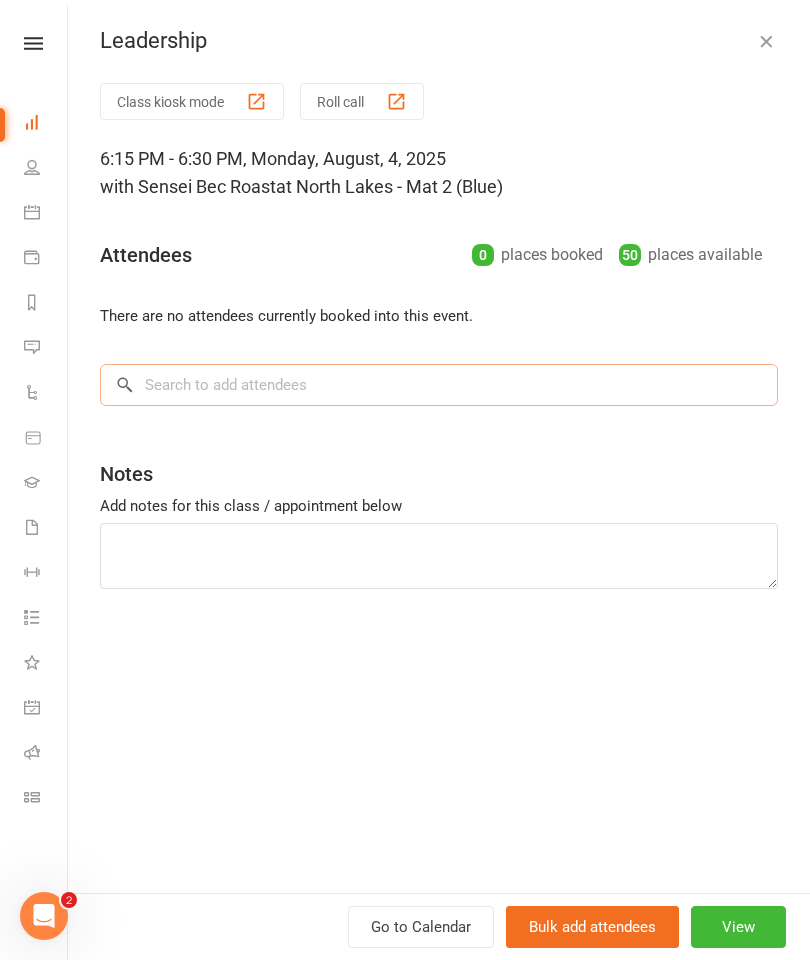 click at bounding box center (439, 385) 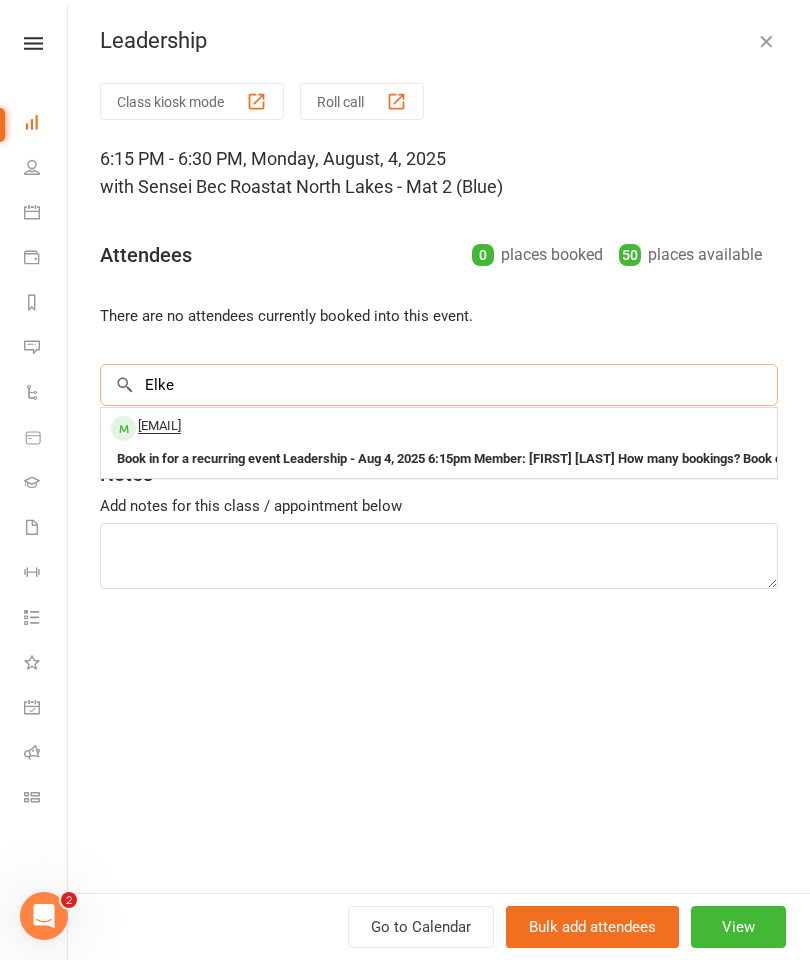 type on "Elke" 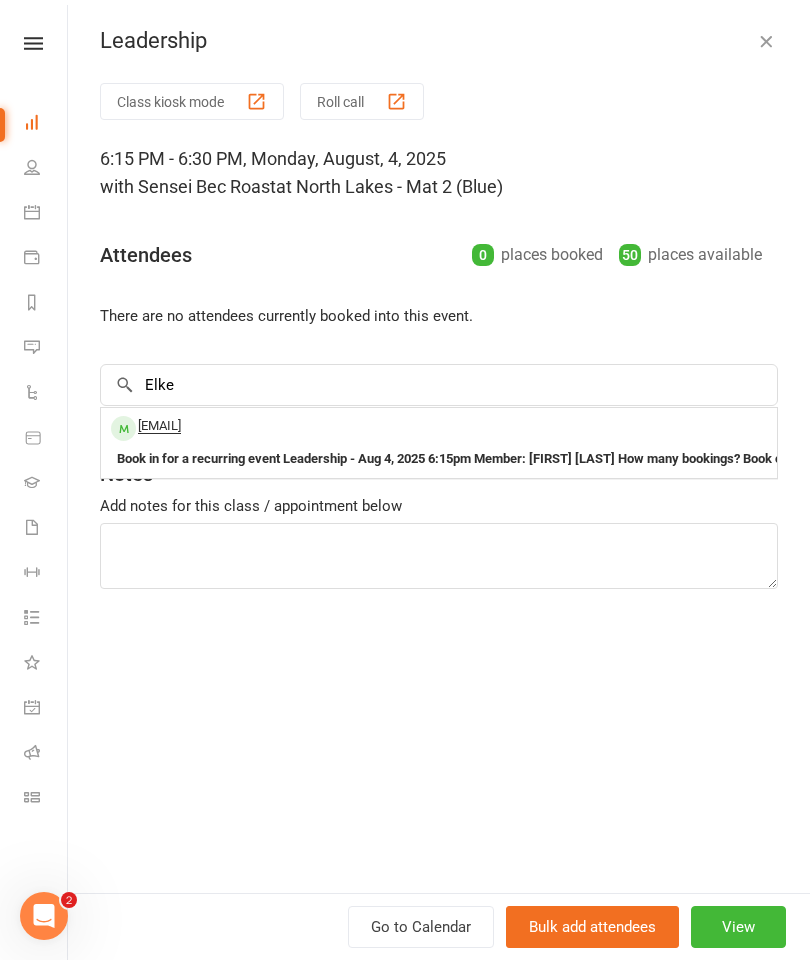 click on "Book in for a recurring event Leadership - Aug 4, 2025 6:15pm Member: [FIRST] [LAST] How many bookings? Book only this event Next 1 2 3 4 5 6 7 8 9 10 11 12 13 14 15 16 17 18 19 20 21 22 23 24 25 26 27 28 29 30 31 32 33 34 35 36 37 38 39 40 41 42 43 44 45 46 47 48 49 50 51 52 53 54 55 56 57 58 59 60 61 62 63 64 65 66 67 68 69 70 71 72 73 74 75 76 77 78 79 80 81 82 83 84 85 86 87 88 89 90 91 92 93 94 95 96 97 98 99 100 101 102 103 104 105 106 107 108 109 110 111 112 113 114 115 116 117 118 119 120 Events in series Book all future events in series ( remaining) Booking Type Standard: requires active membership with available classes Free: does not require (or use) active membership Book attendee" at bounding box center [2142, 459] 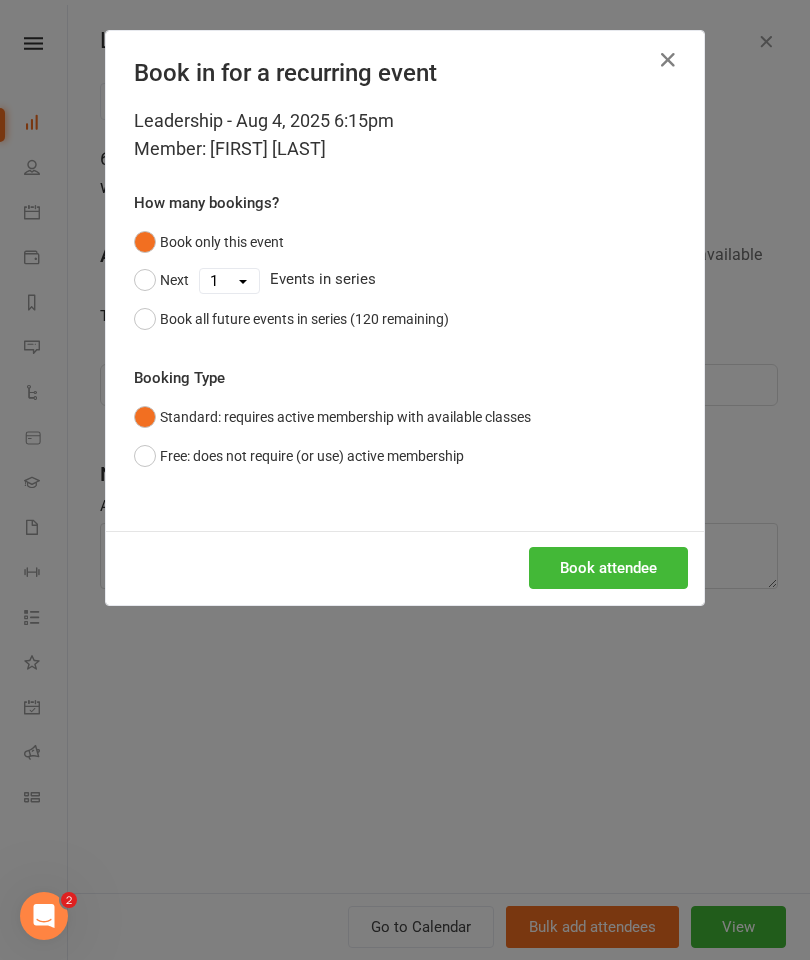 click on "Book attendee" at bounding box center [608, 568] 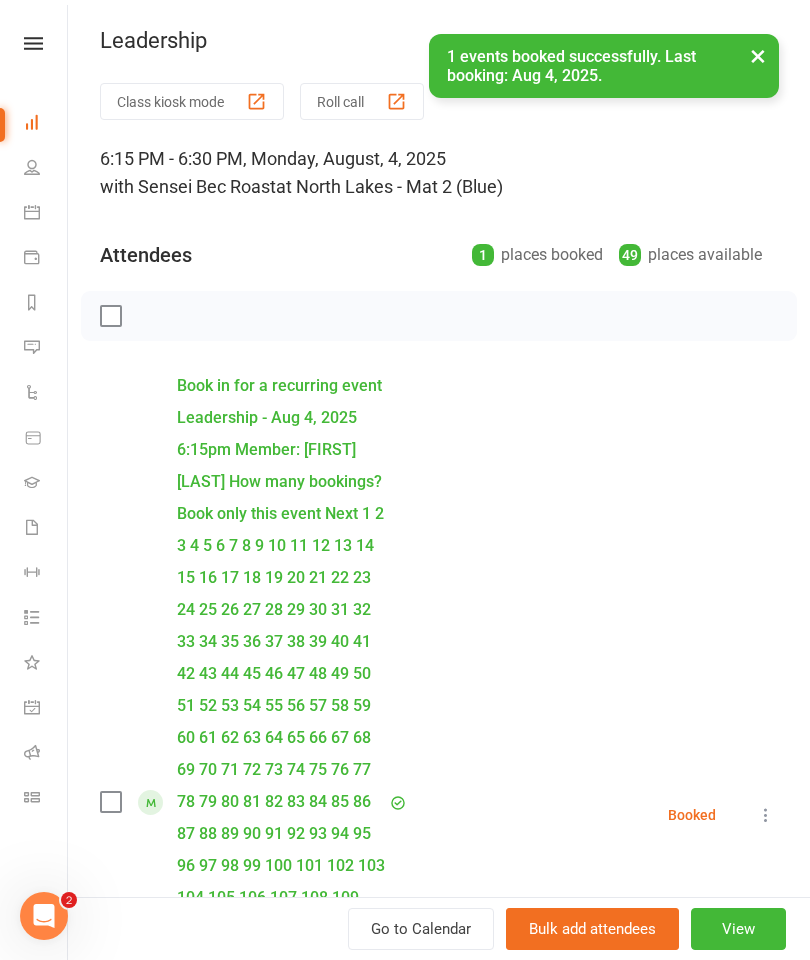 click at bounding box center (439, 1315) 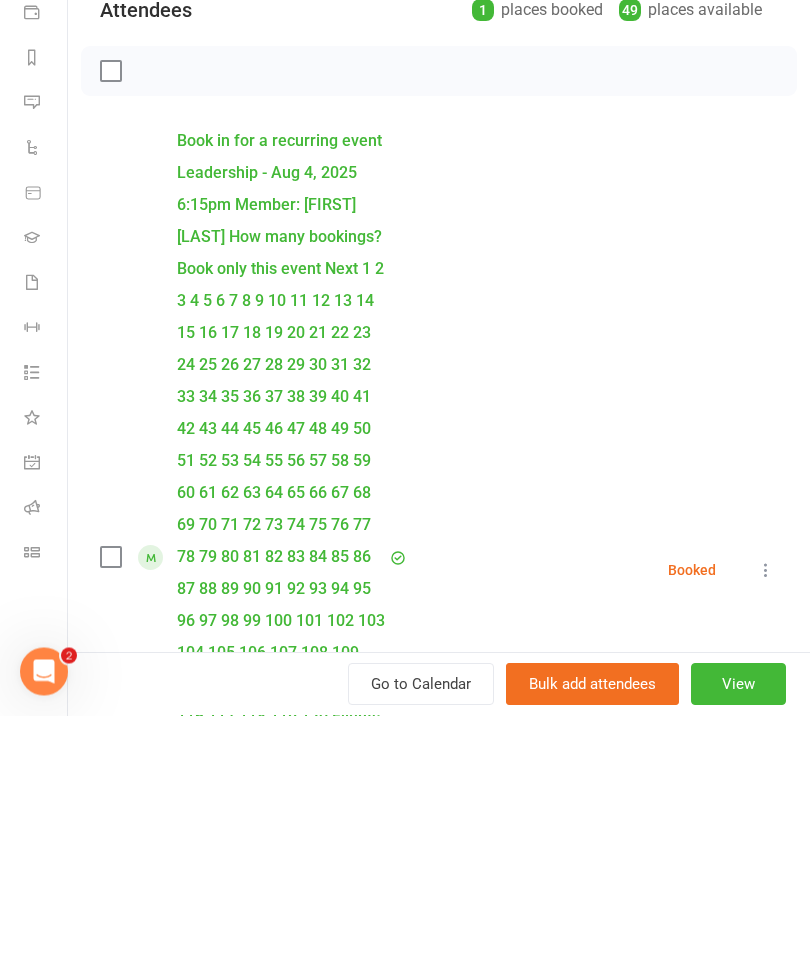 type on "[FIRST] [LAST]" 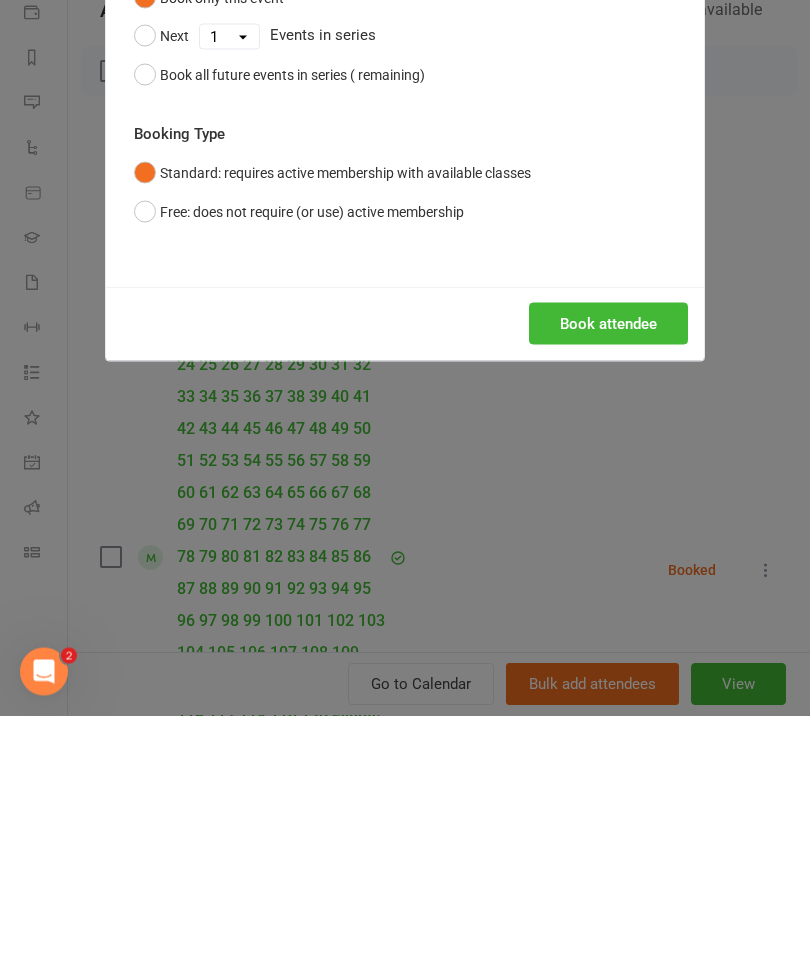 scroll, scrollTop: 245, scrollLeft: 0, axis: vertical 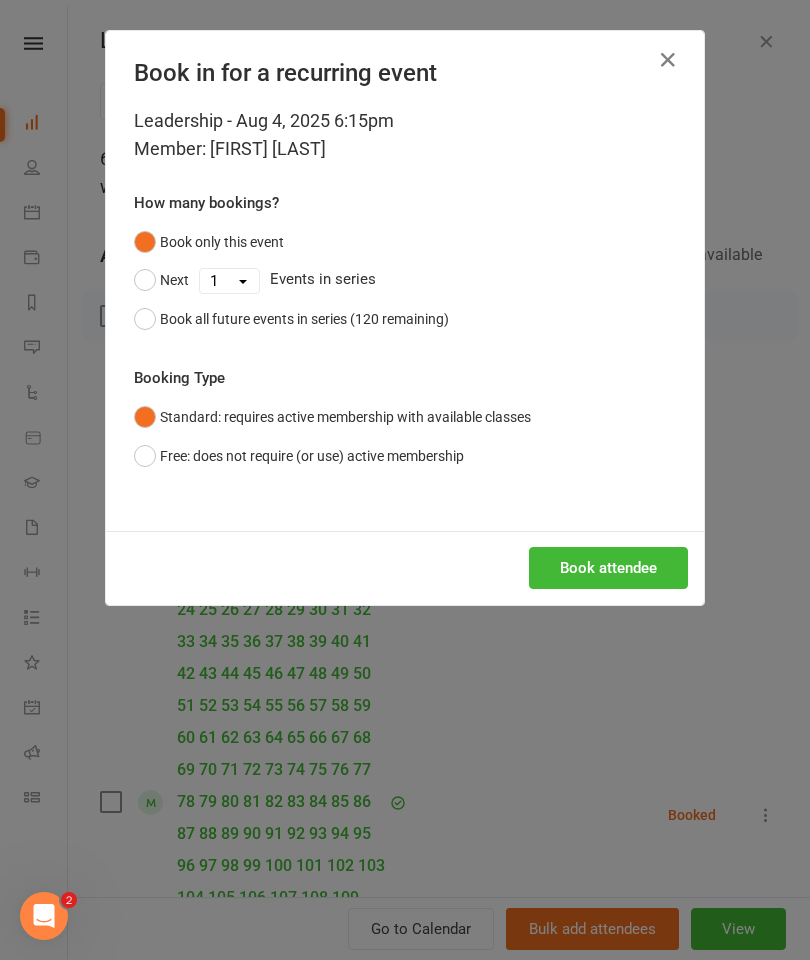 click on "Book attendee" at bounding box center (608, 568) 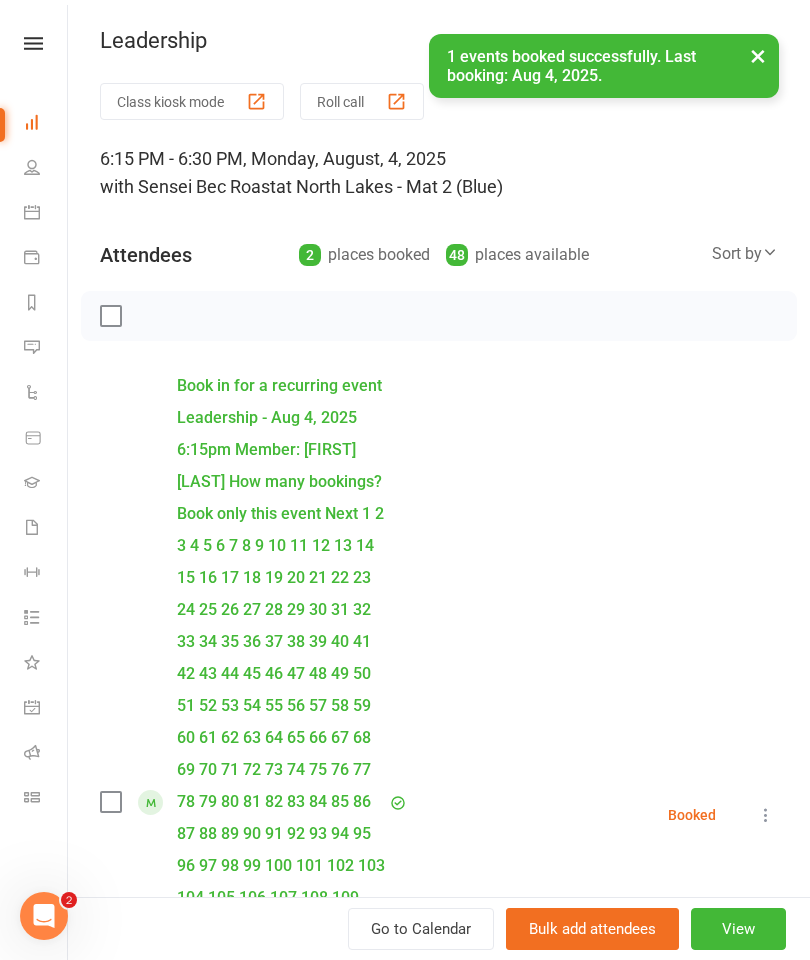 click at bounding box center (439, 1373) 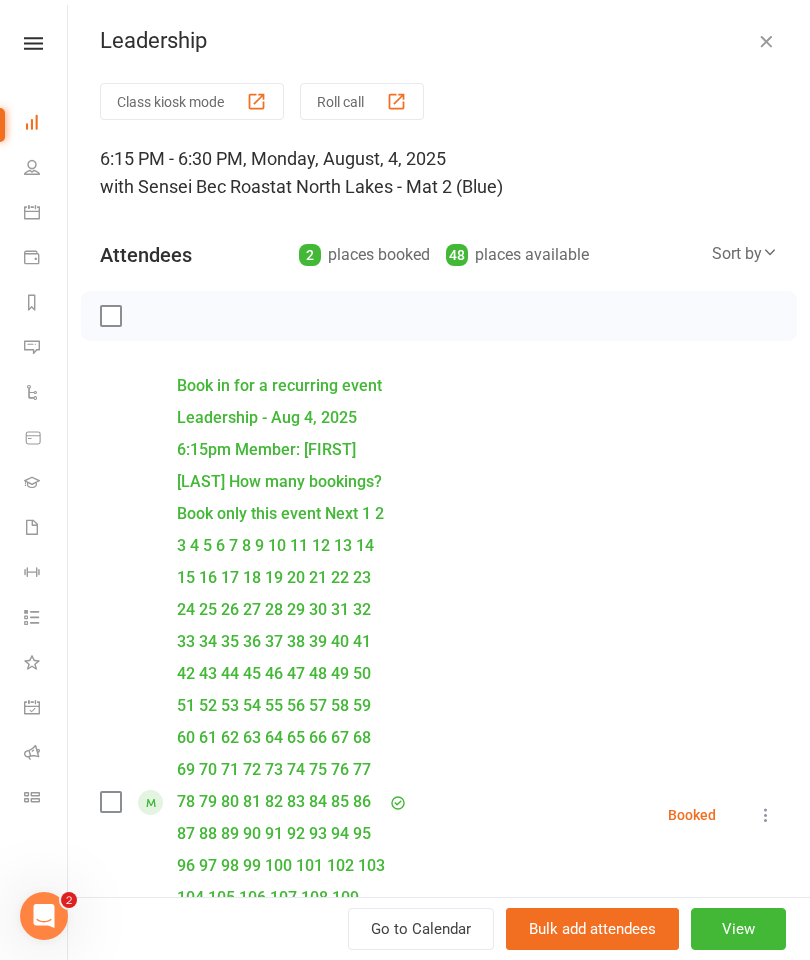 type on "[FIRST]" 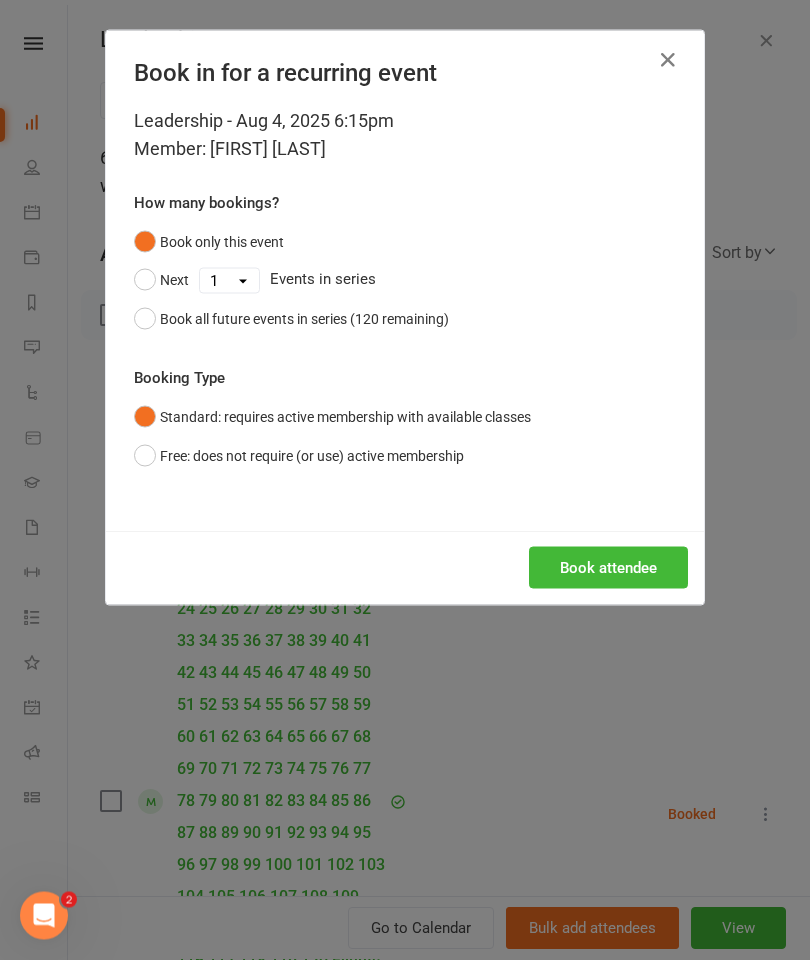 scroll, scrollTop: 245, scrollLeft: 0, axis: vertical 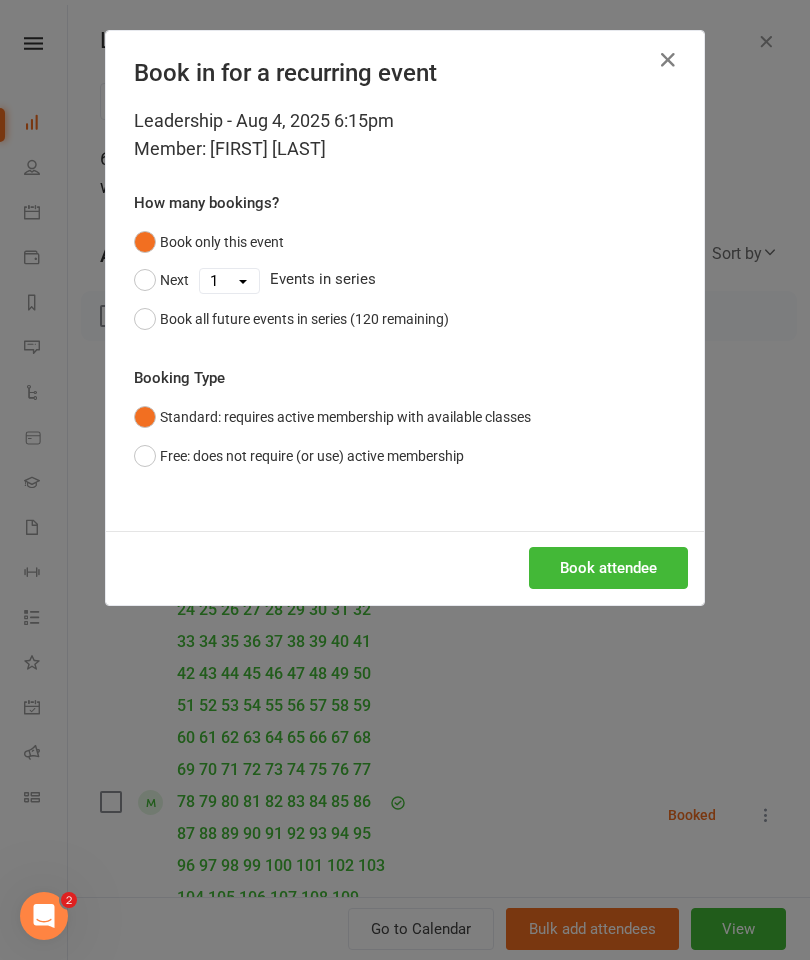click on "Book attendee" at bounding box center [608, 568] 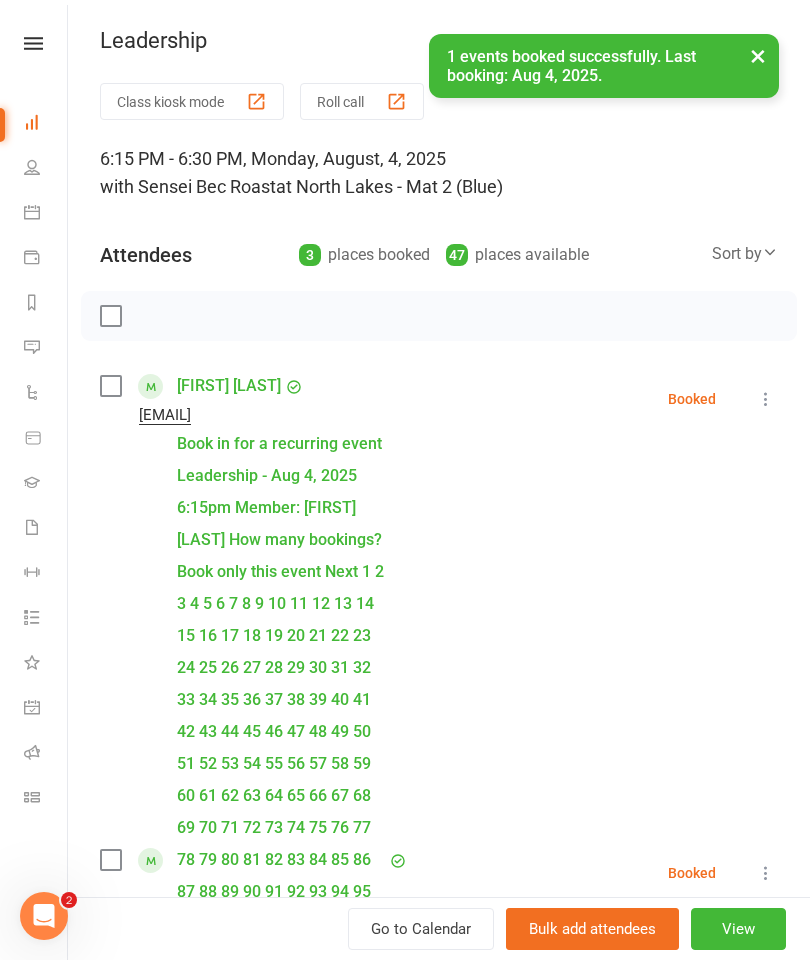 click at bounding box center [439, 1431] 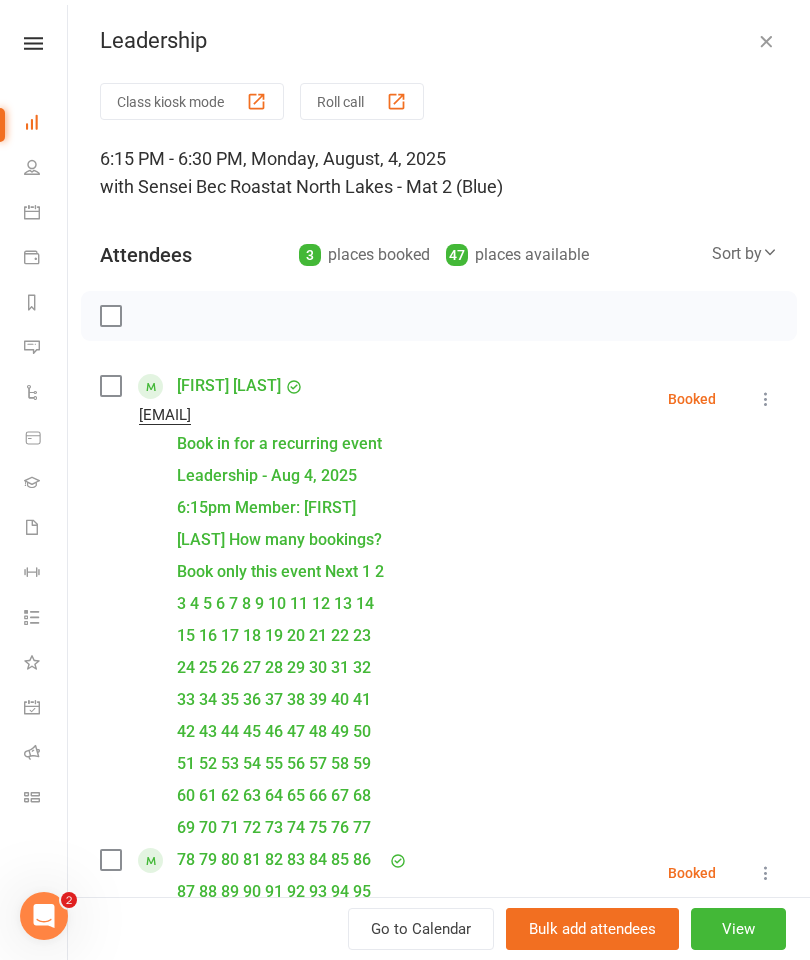 type on "[FIRST]" 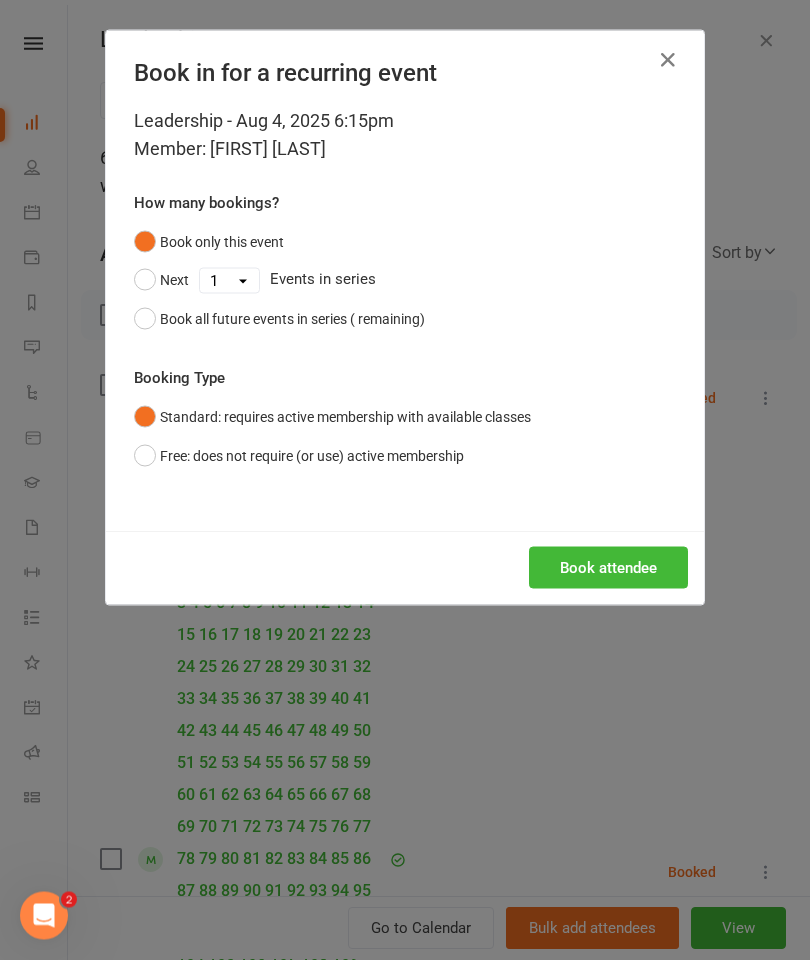 scroll, scrollTop: 245, scrollLeft: 0, axis: vertical 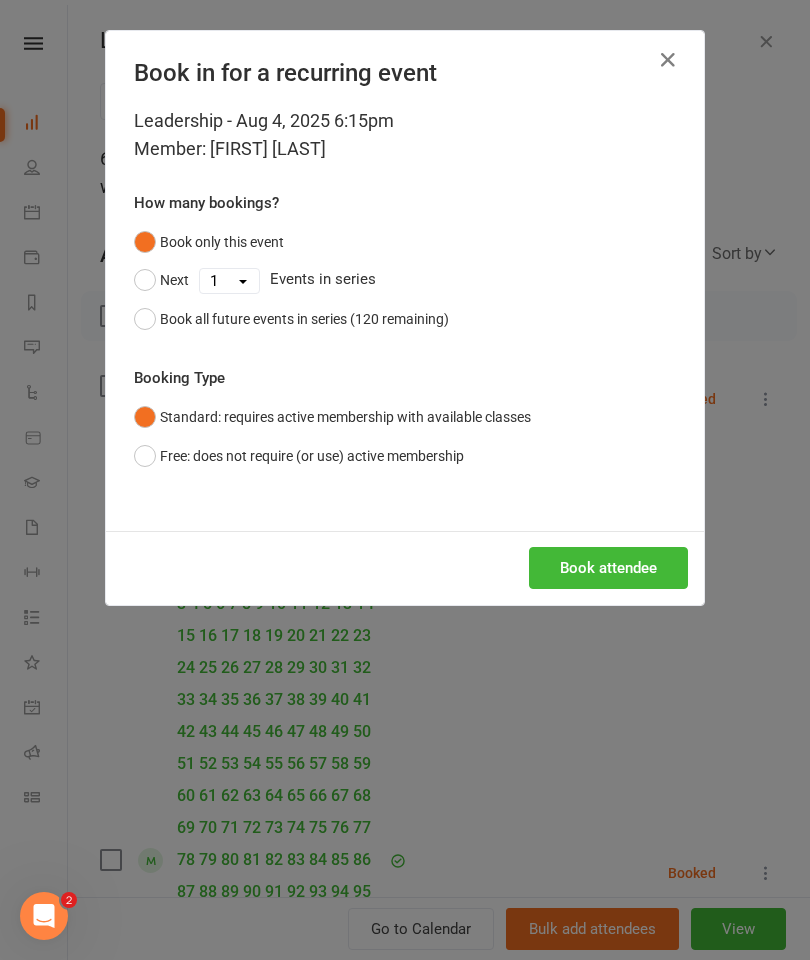click on "Book attendee" at bounding box center [608, 568] 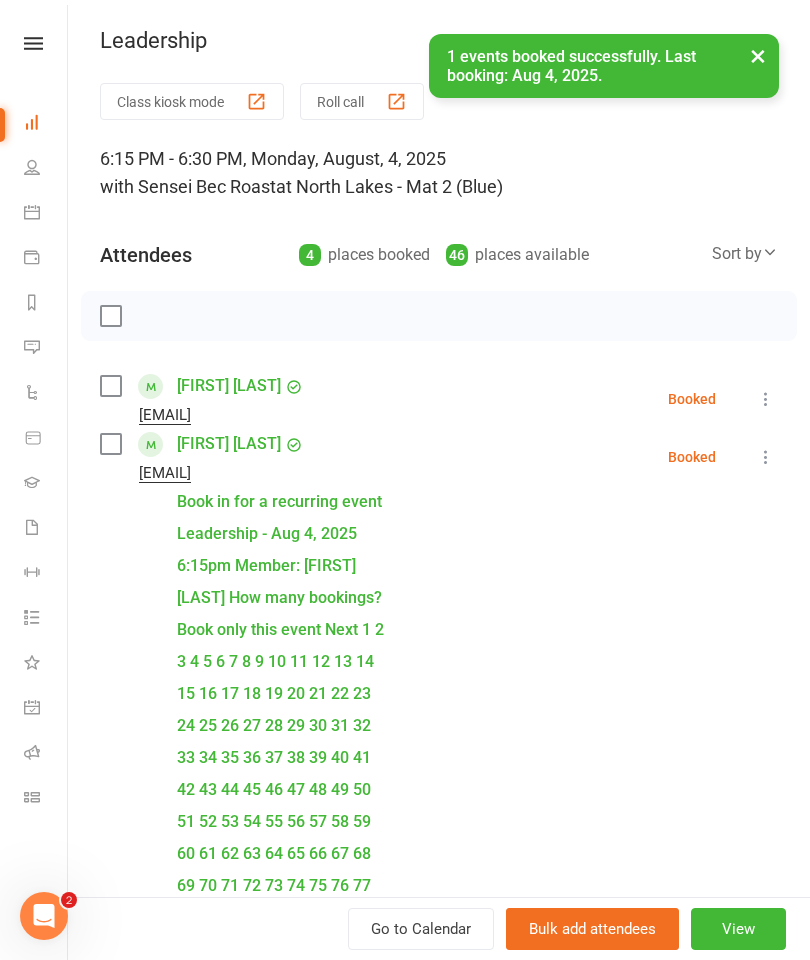 click at bounding box center (439, 1489) 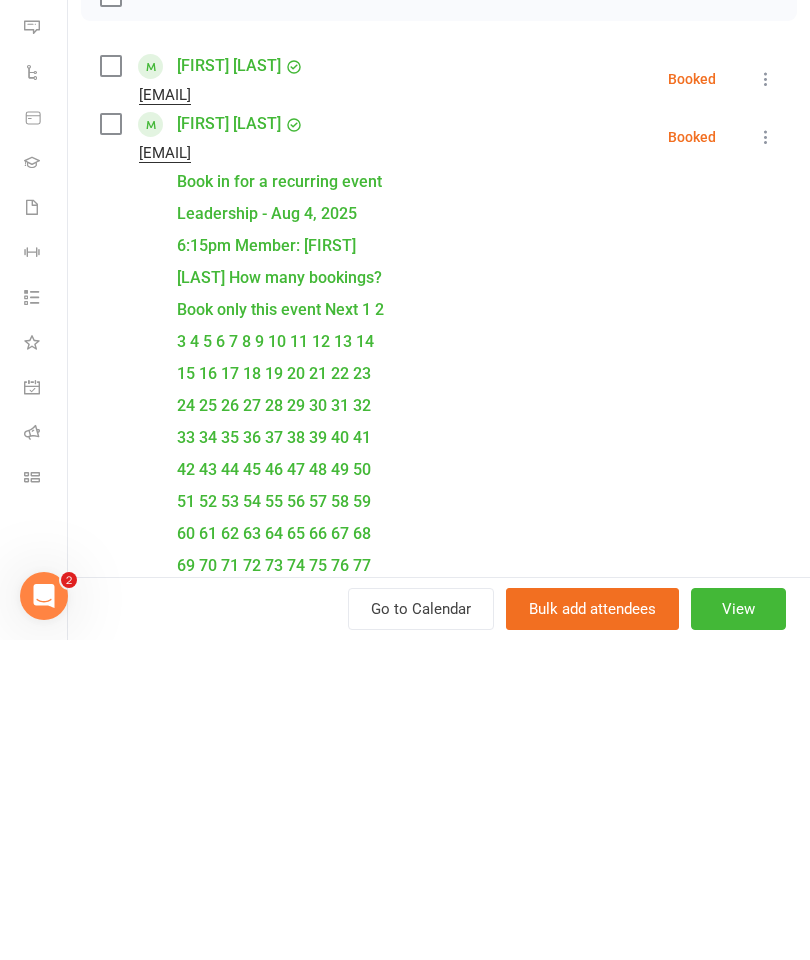 type on "[FIRST]" 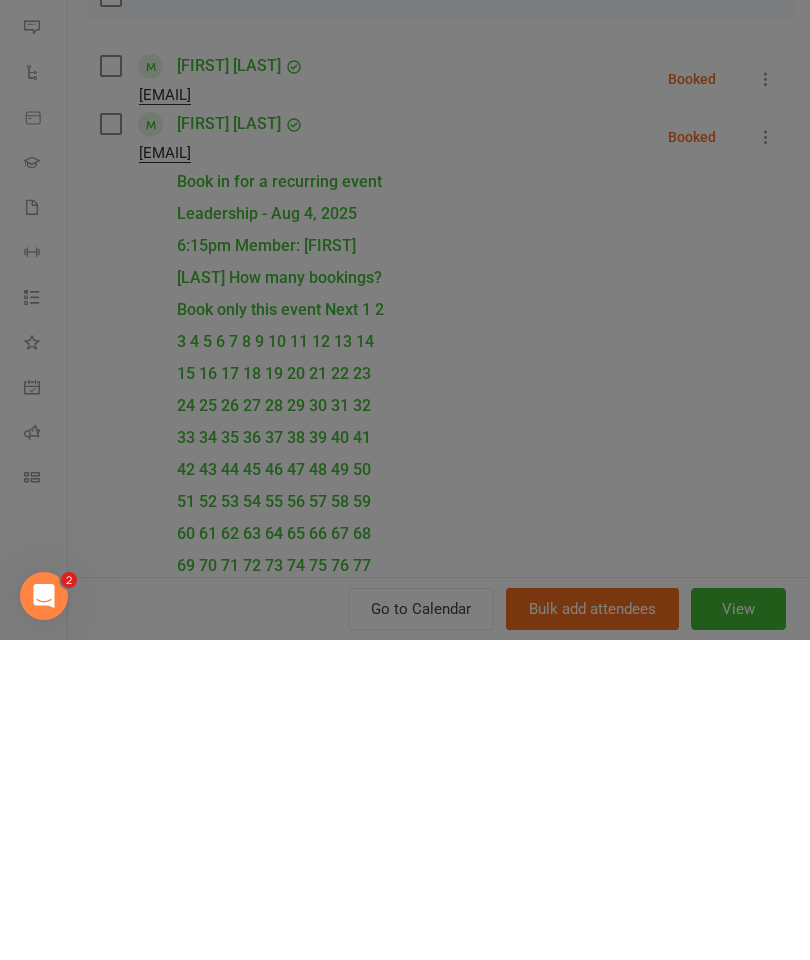 scroll, scrollTop: 565, scrollLeft: 0, axis: vertical 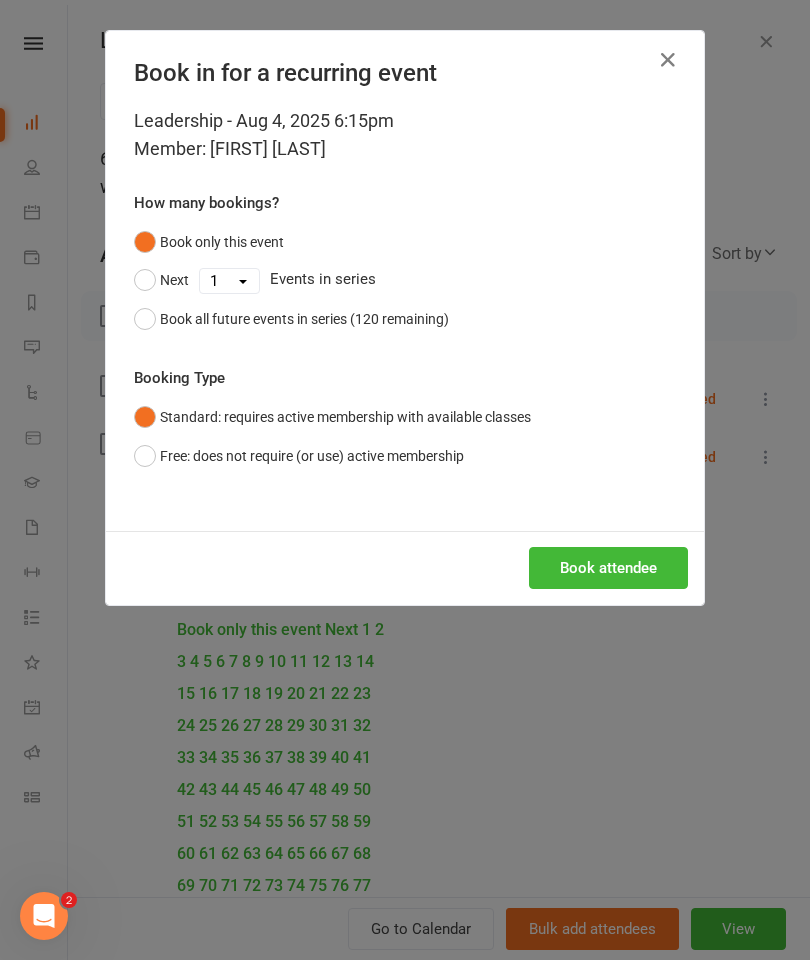 click on "Book attendee" at bounding box center [608, 568] 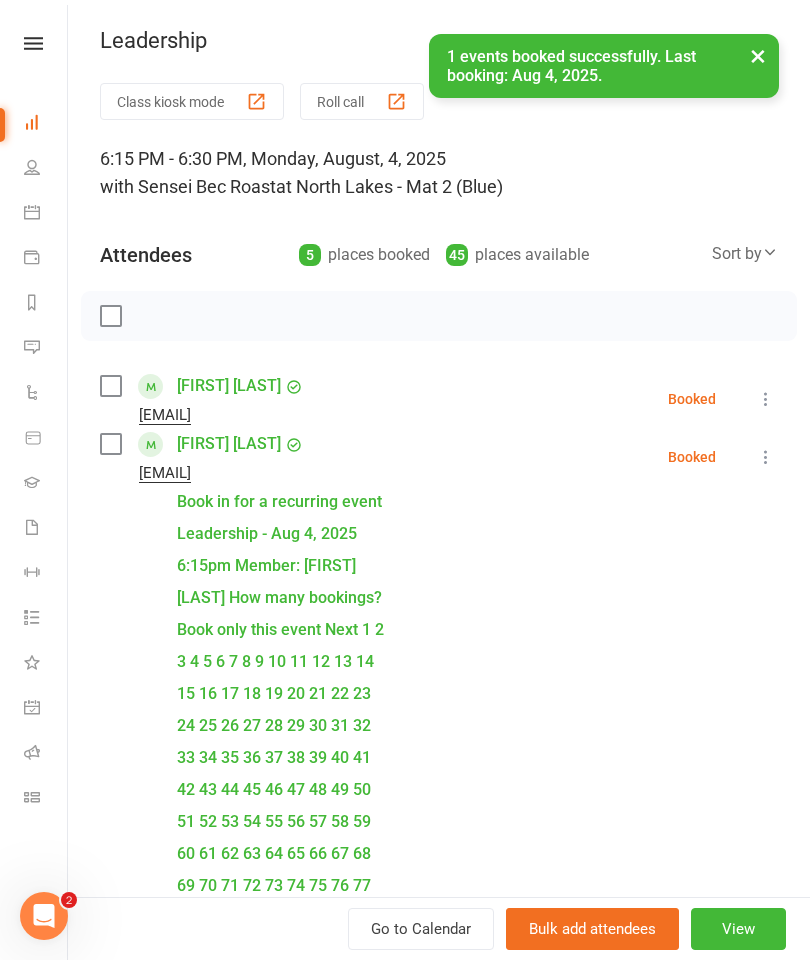 click at bounding box center (439, 1547) 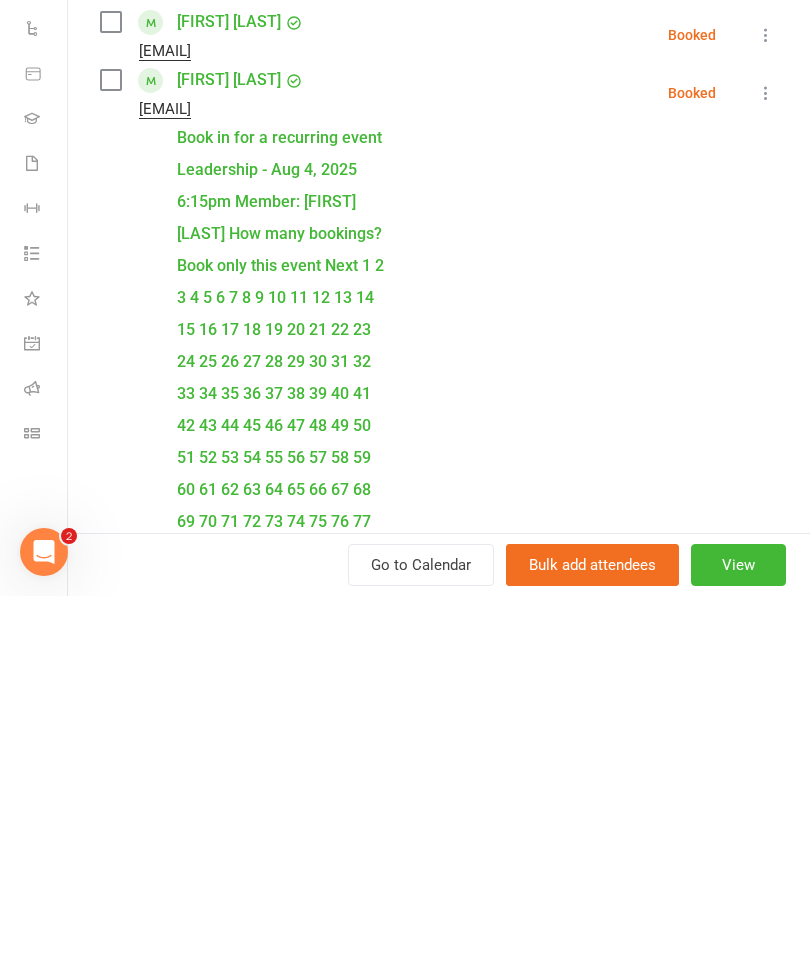type on "[FIRST] [LAST]" 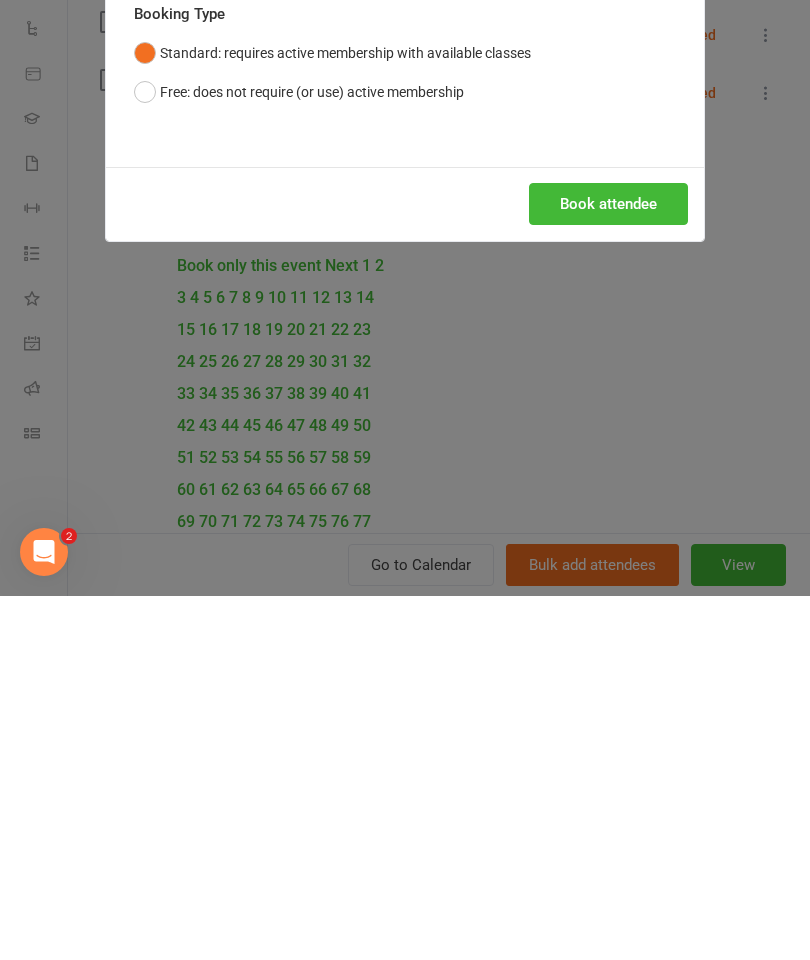 scroll, scrollTop: 943, scrollLeft: 0, axis: vertical 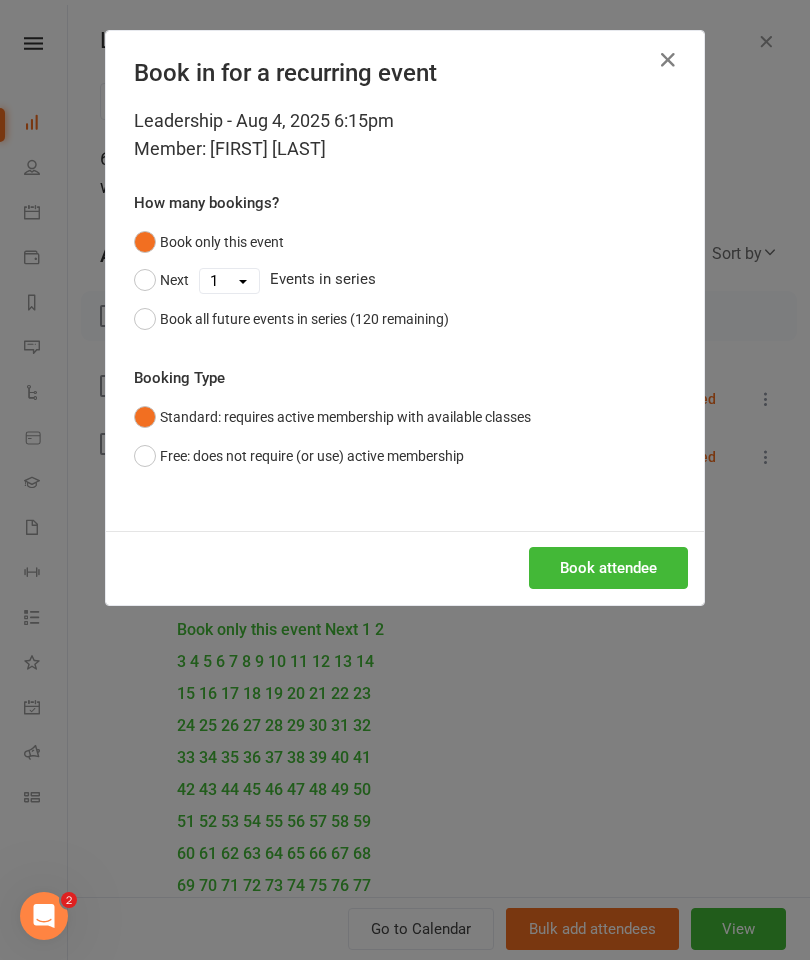 click on "Book attendee" at bounding box center [608, 568] 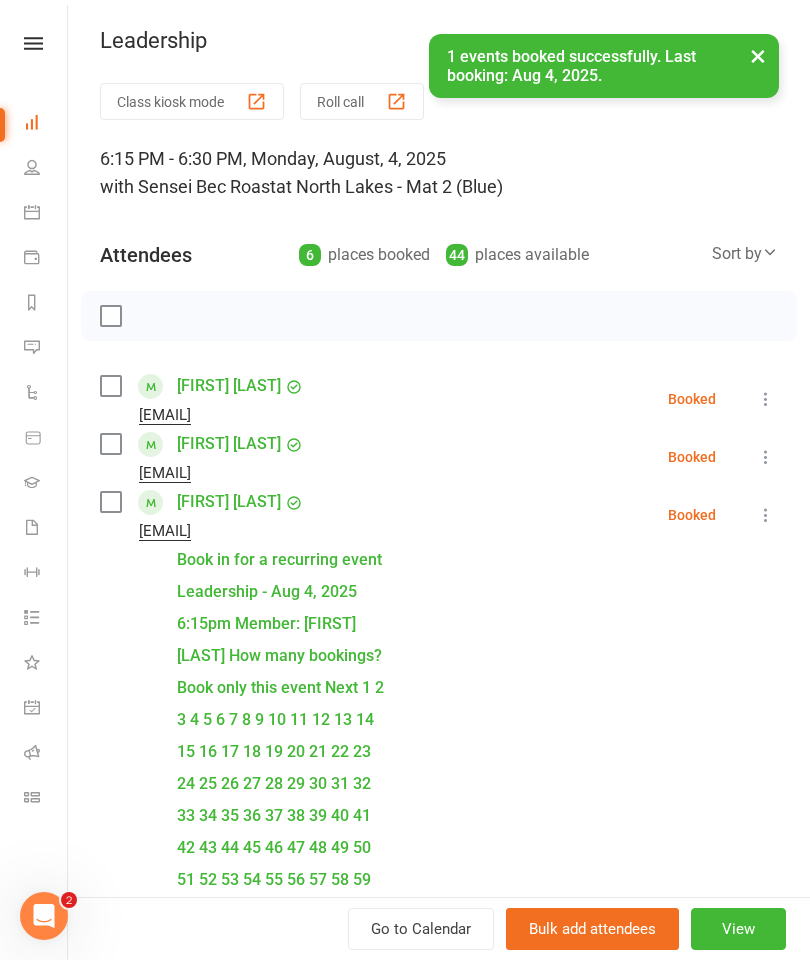 click at bounding box center (439, 1605) 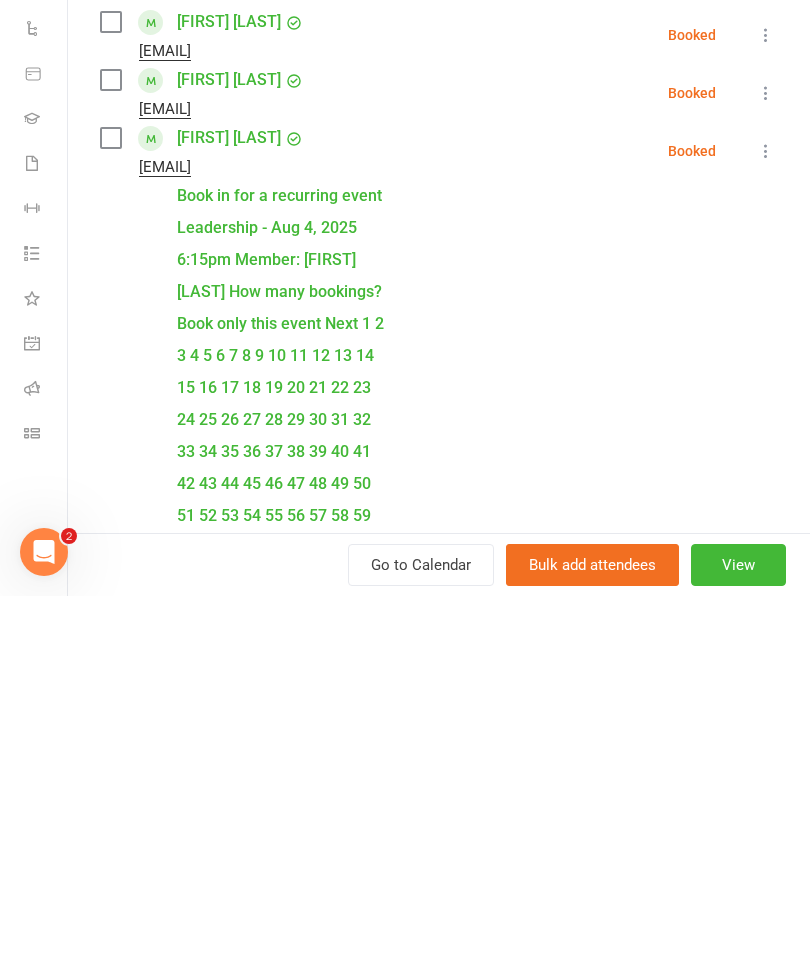 scroll, scrollTop: 1015, scrollLeft: 0, axis: vertical 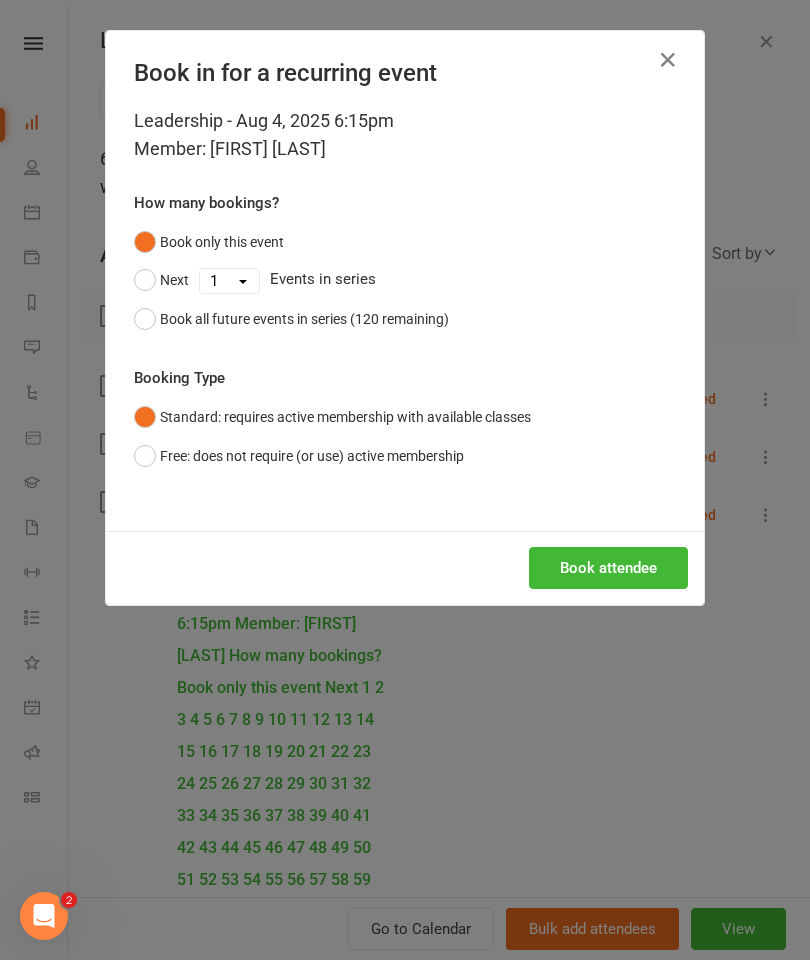 click on "Book attendee" at bounding box center [608, 568] 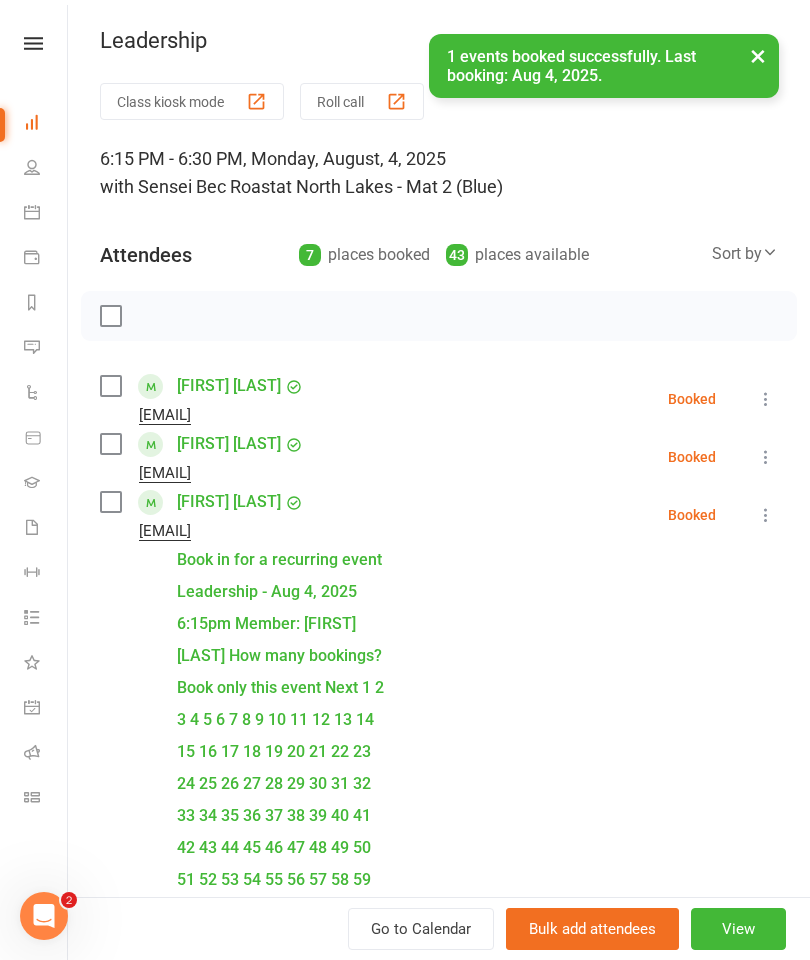 click on "[EMAIL]" at bounding box center [165, 1595] 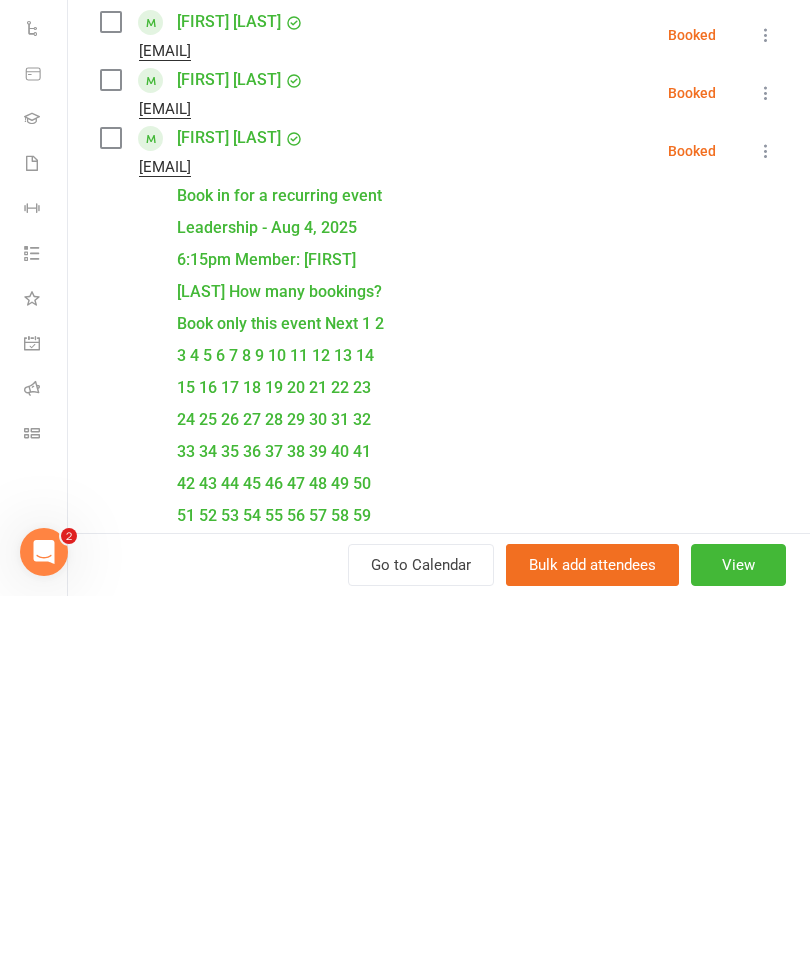 type on "[FIRST]" 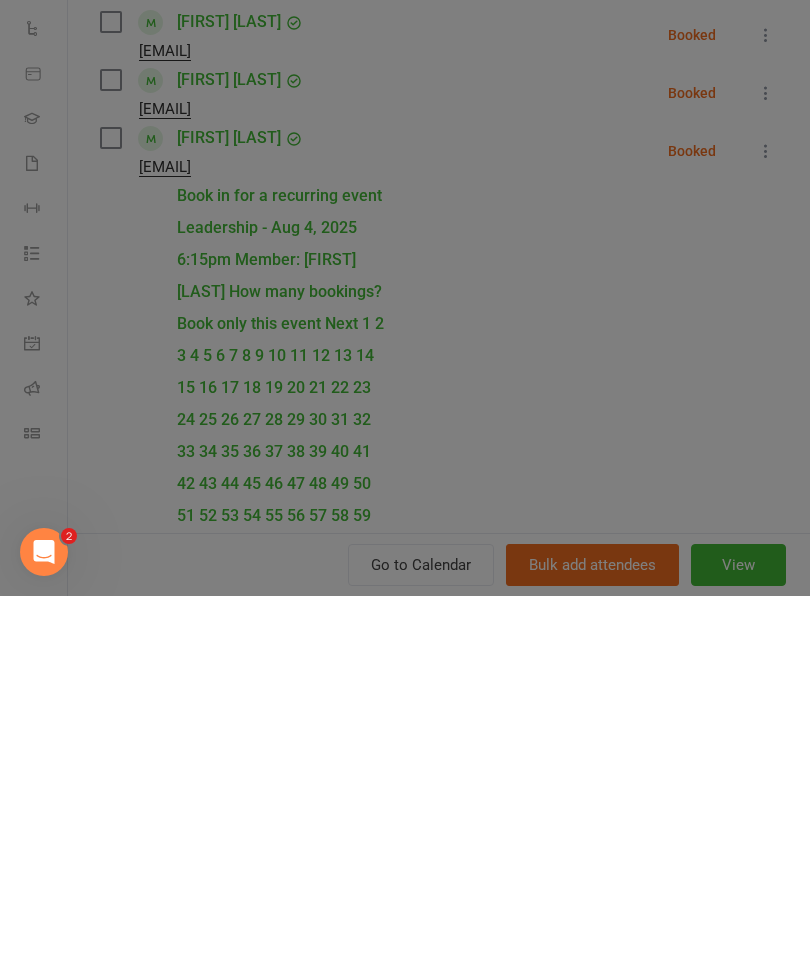 scroll, scrollTop: 1873, scrollLeft: 0, axis: vertical 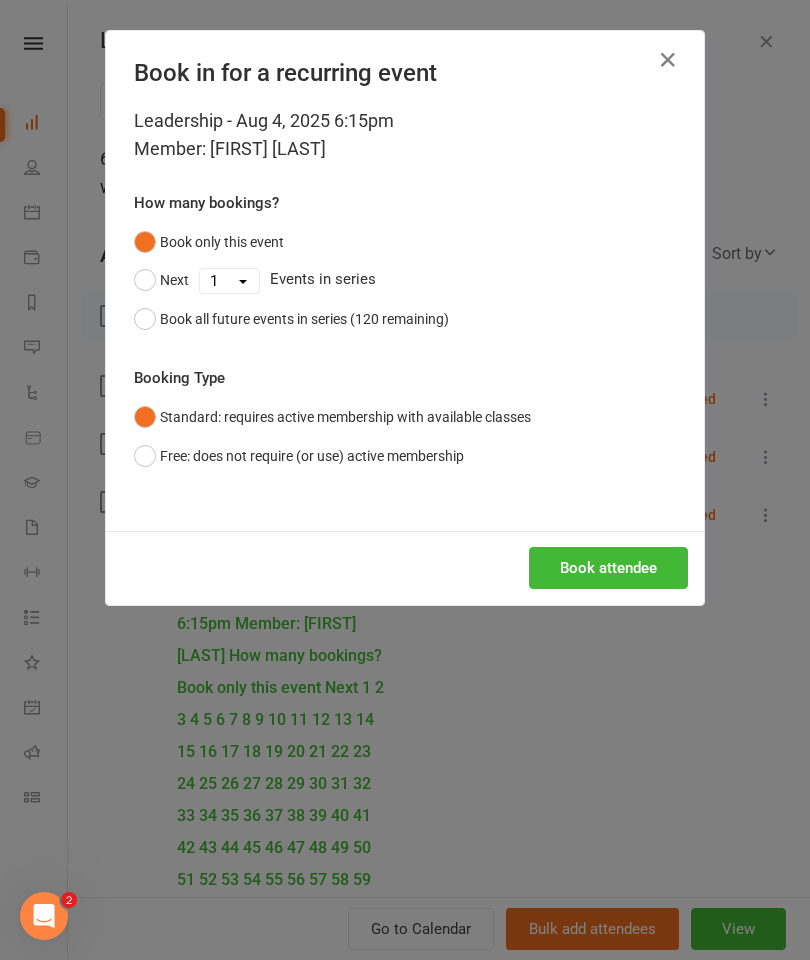 click on "Book attendee" at bounding box center (608, 568) 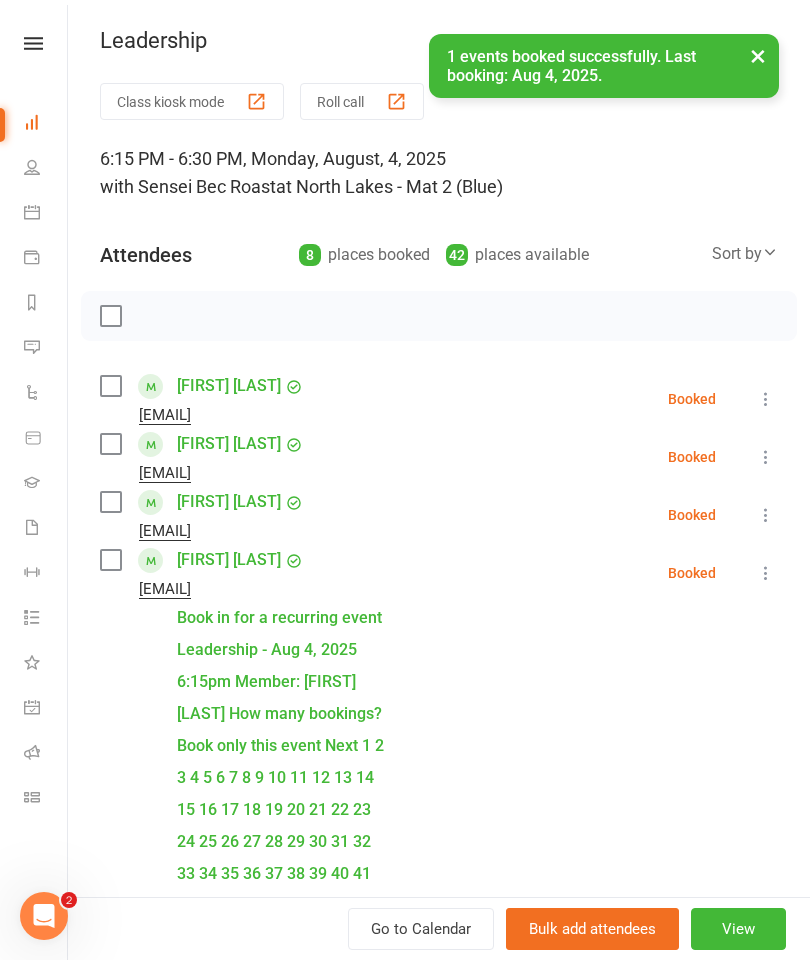 click at bounding box center [439, 1721] 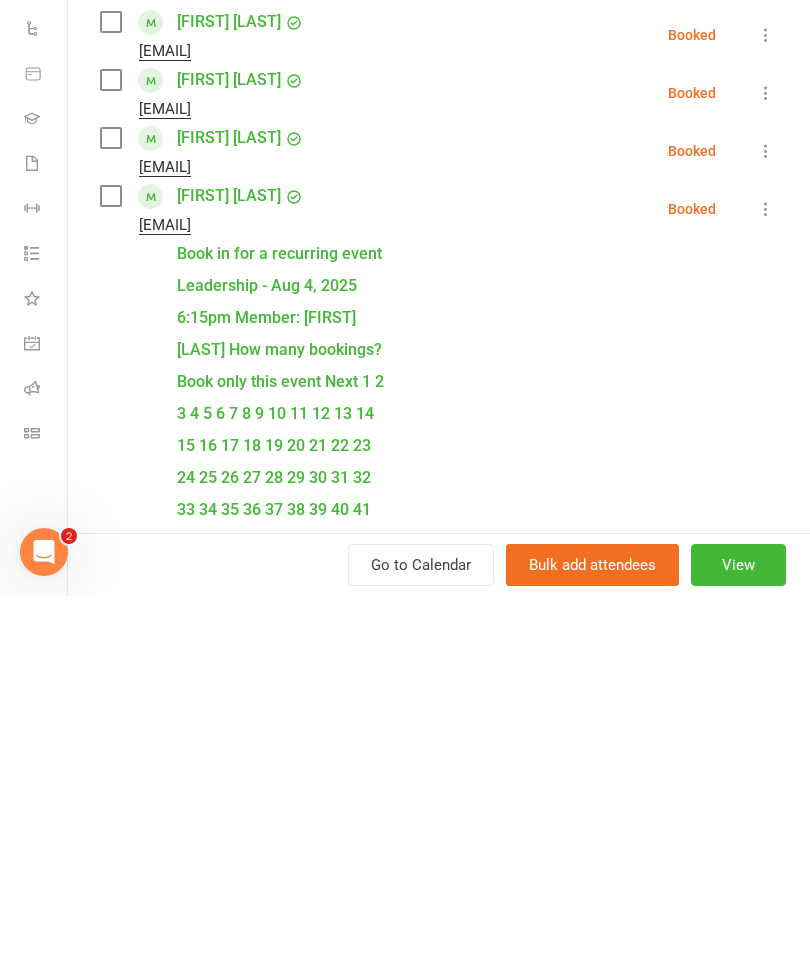 scroll, scrollTop: 2061, scrollLeft: 0, axis: vertical 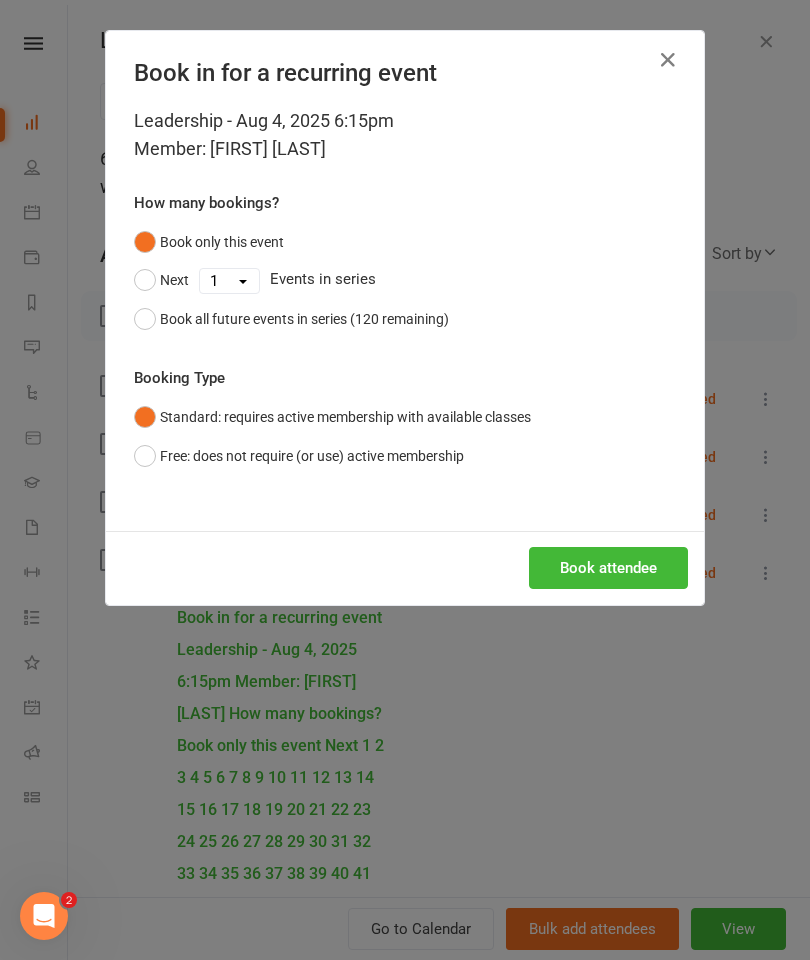 click on "Book attendee" at bounding box center (608, 568) 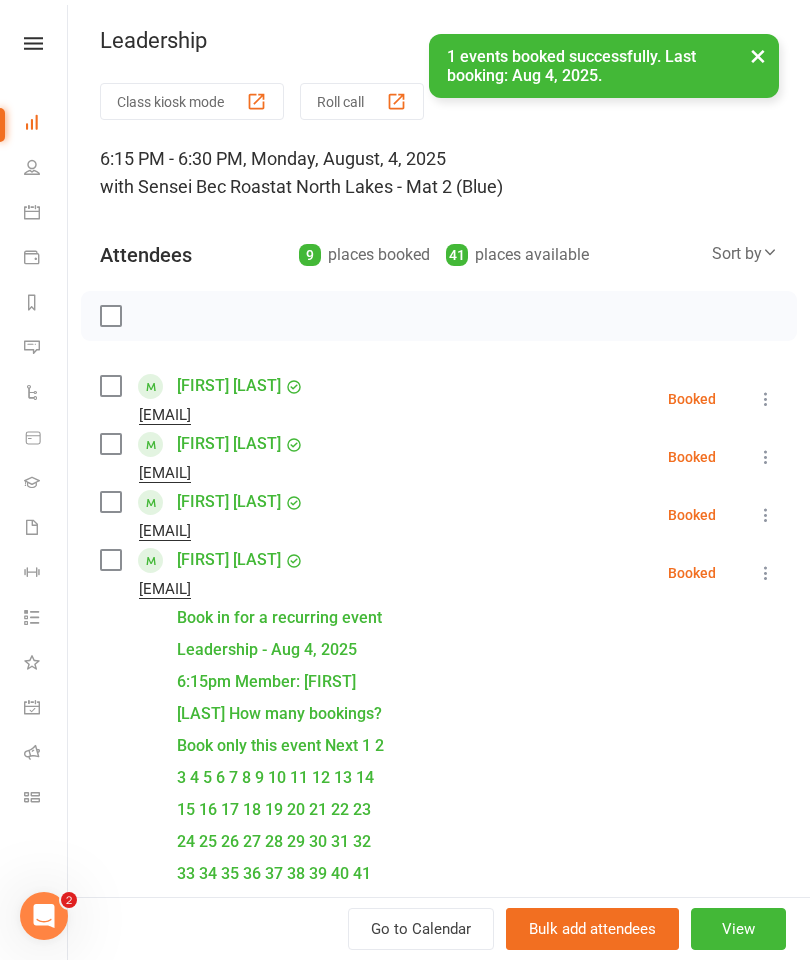 click at bounding box center (439, 1779) 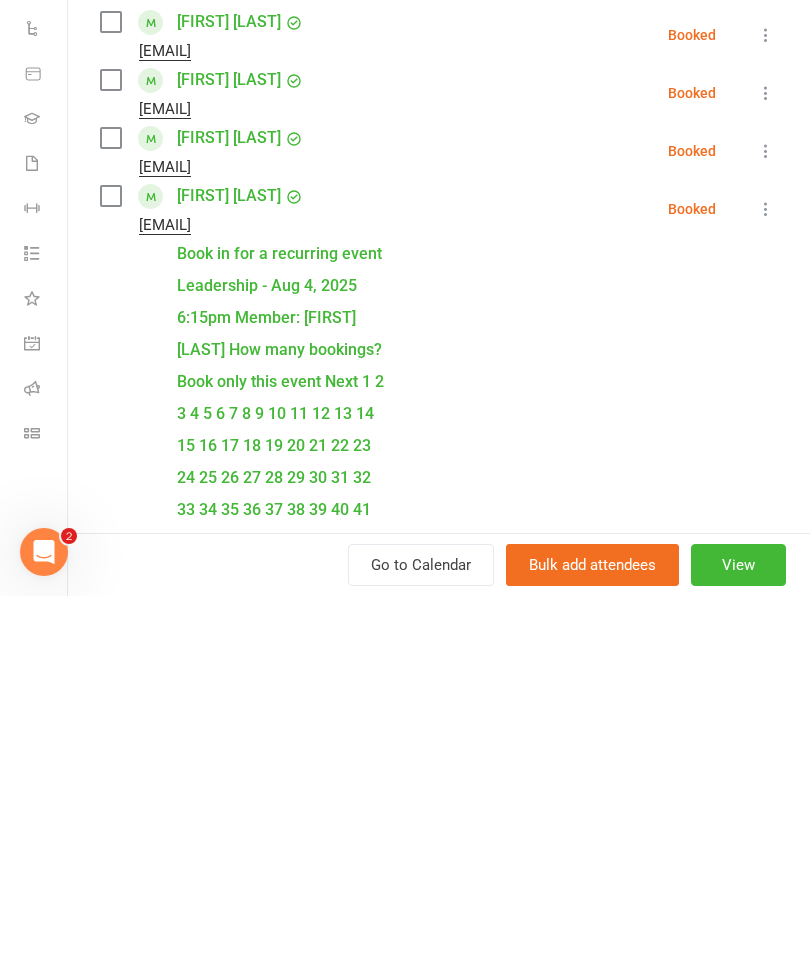 type on "[FIRST] [LAST]" 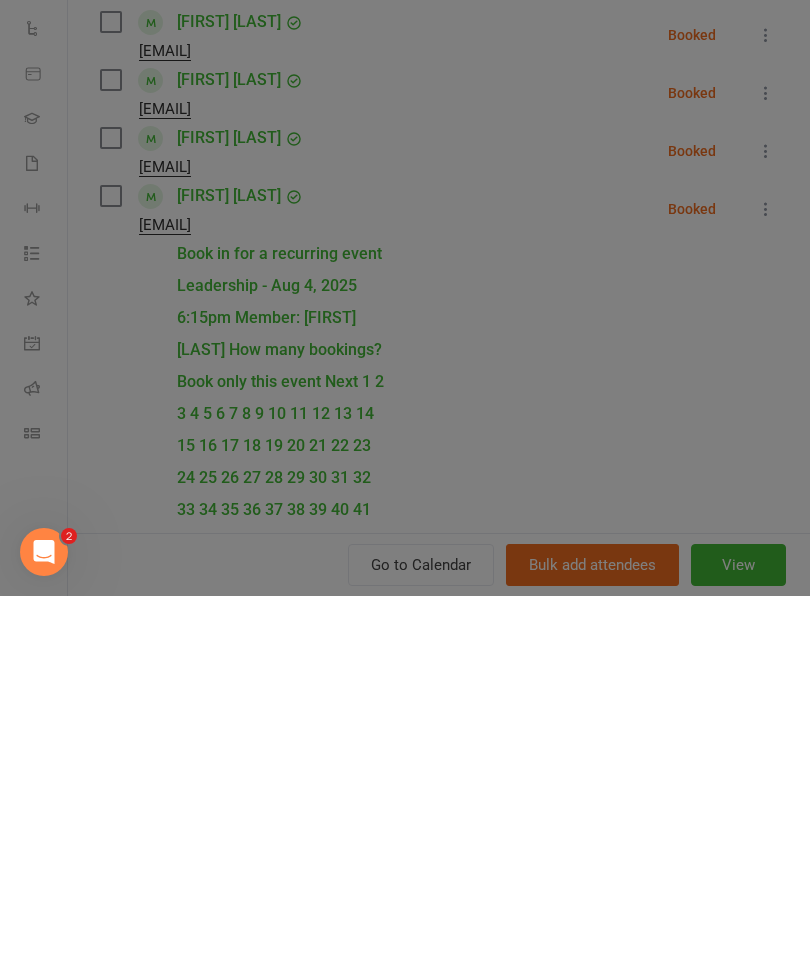 scroll, scrollTop: 3035, scrollLeft: 0, axis: vertical 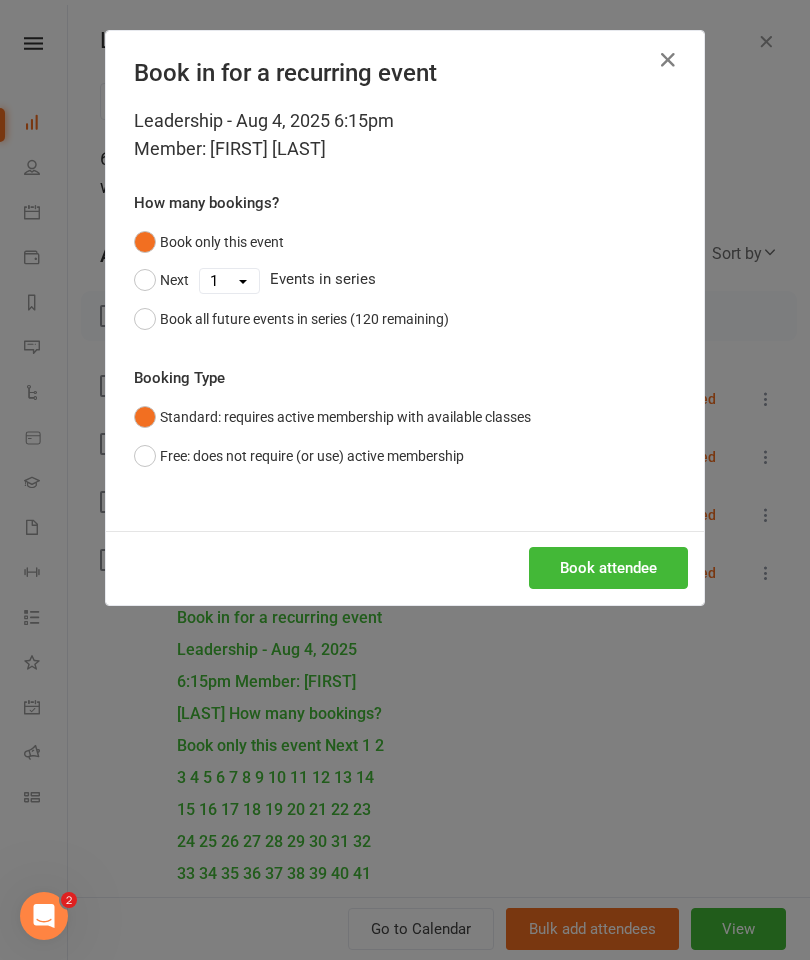 click on "Book attendee" at bounding box center [608, 568] 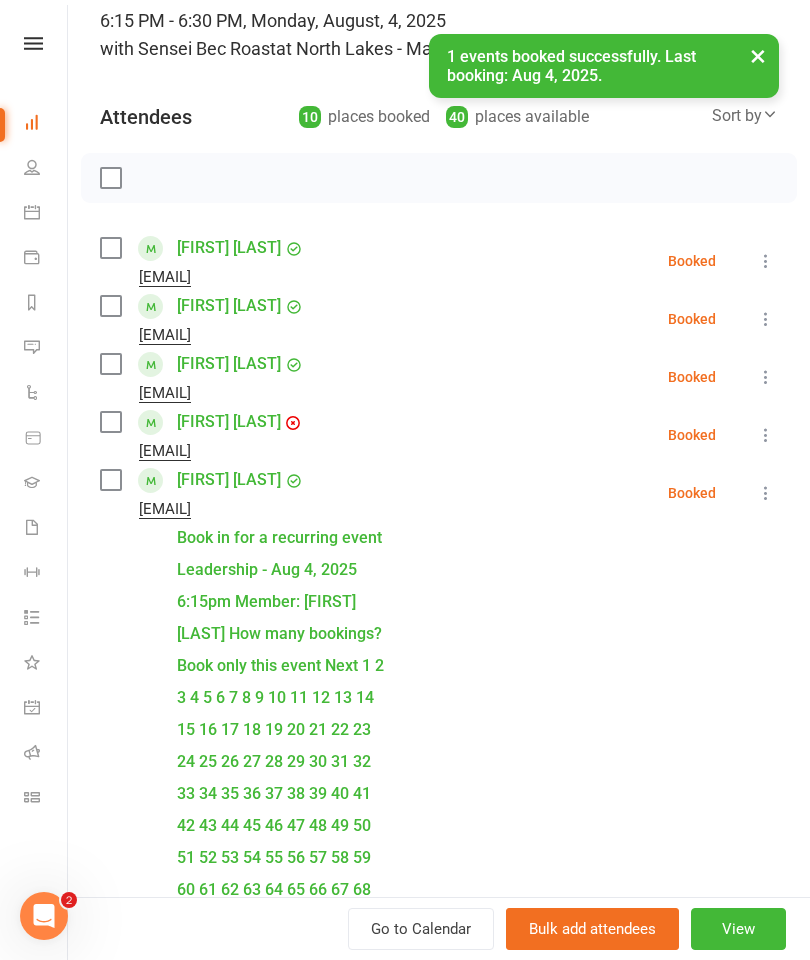 scroll, scrollTop: 161, scrollLeft: 0, axis: vertical 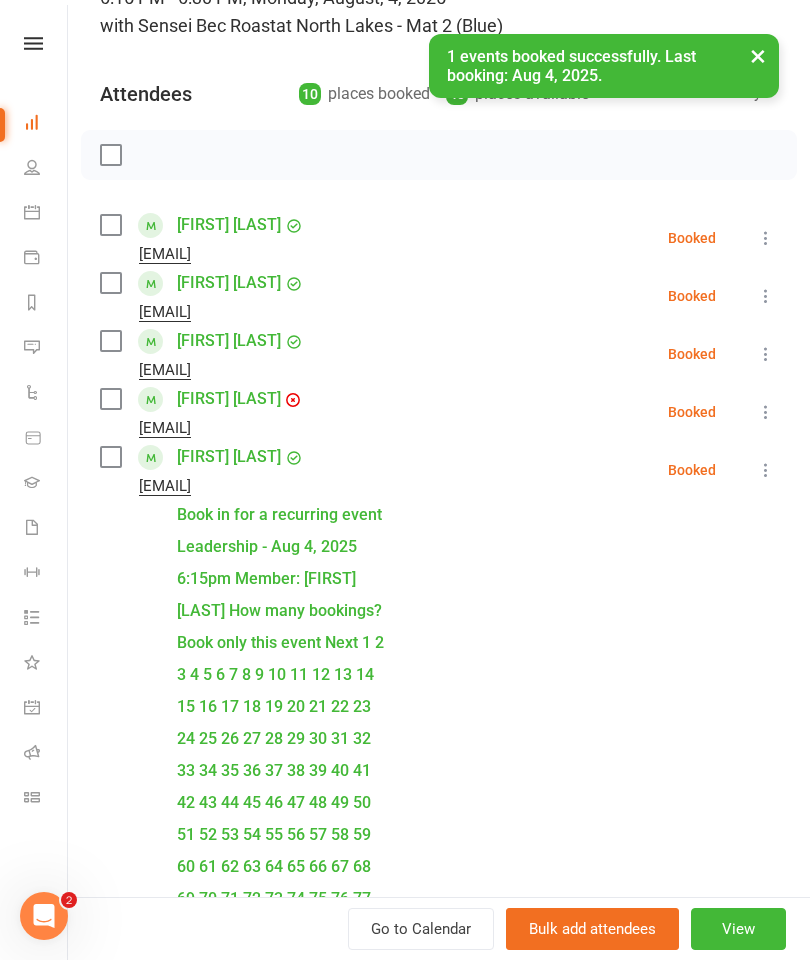 click at bounding box center (439, 1676) 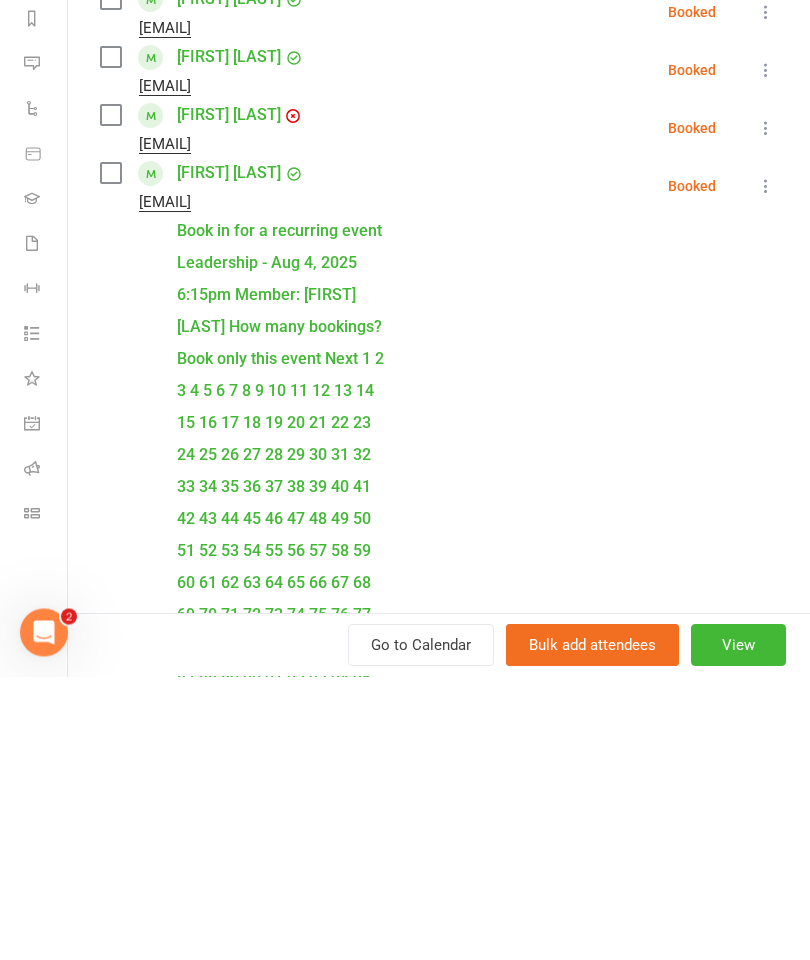 scroll, scrollTop: 3257, scrollLeft: 0, axis: vertical 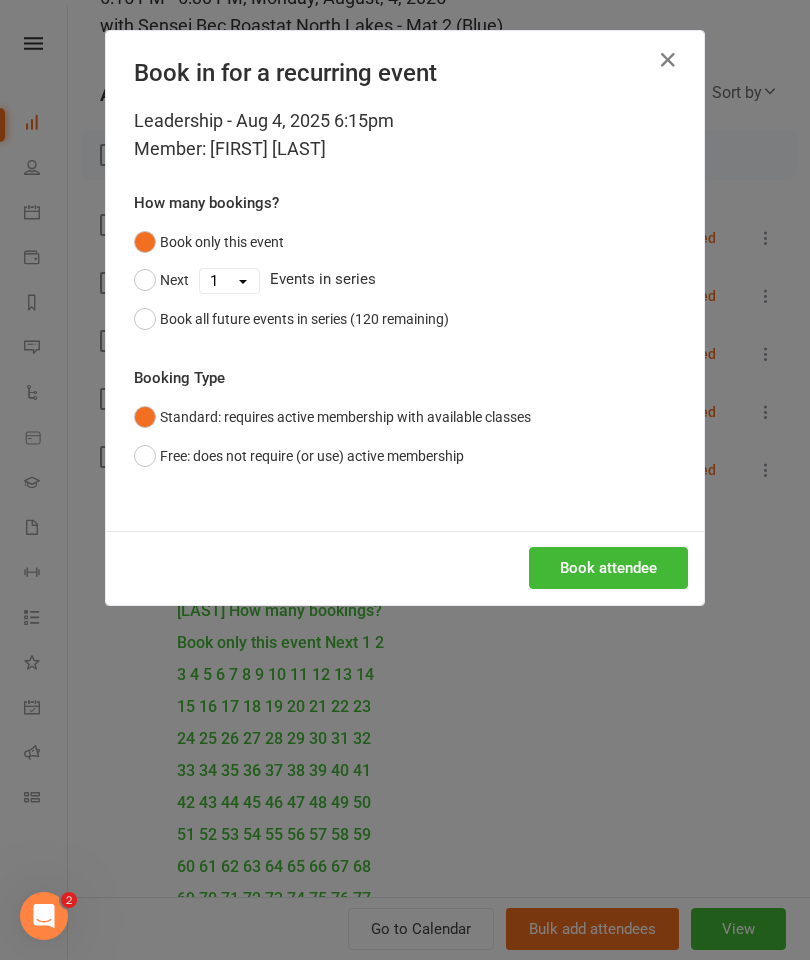 click on "Book attendee" at bounding box center (608, 568) 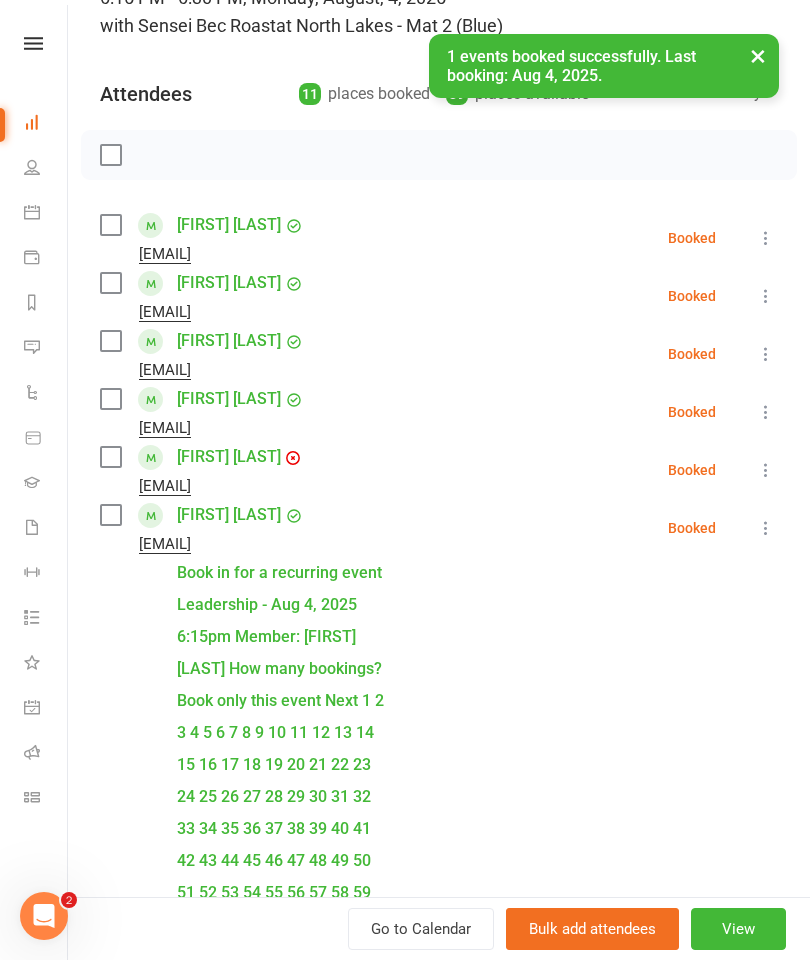click at bounding box center (439, 1734) 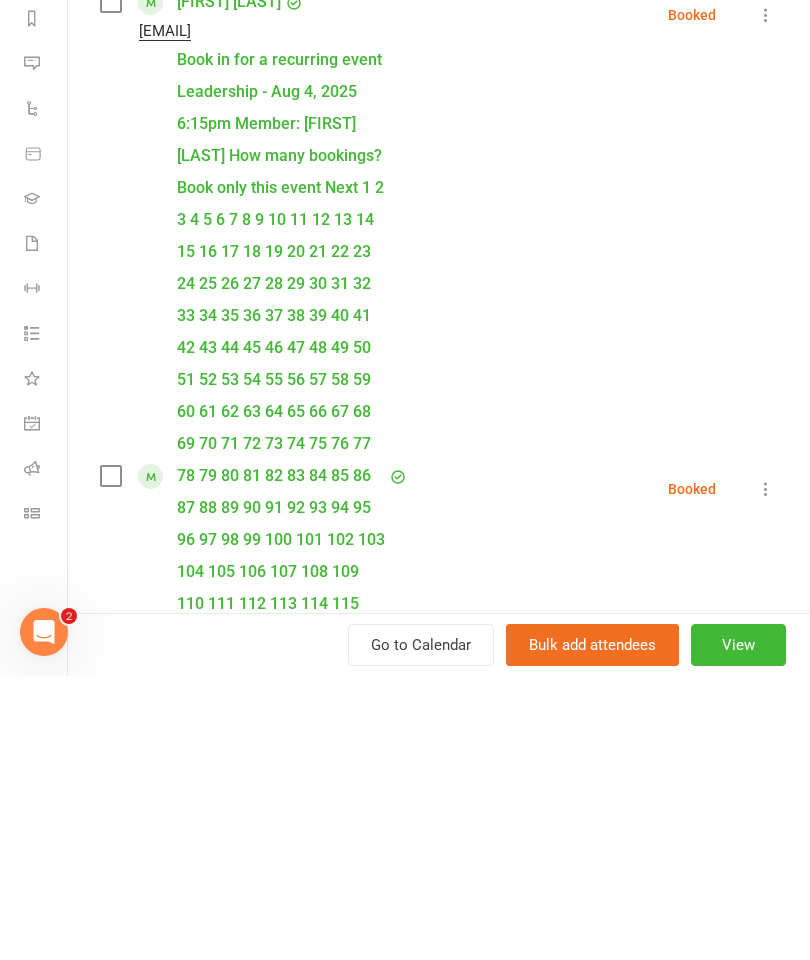 scroll, scrollTop: 395, scrollLeft: 0, axis: vertical 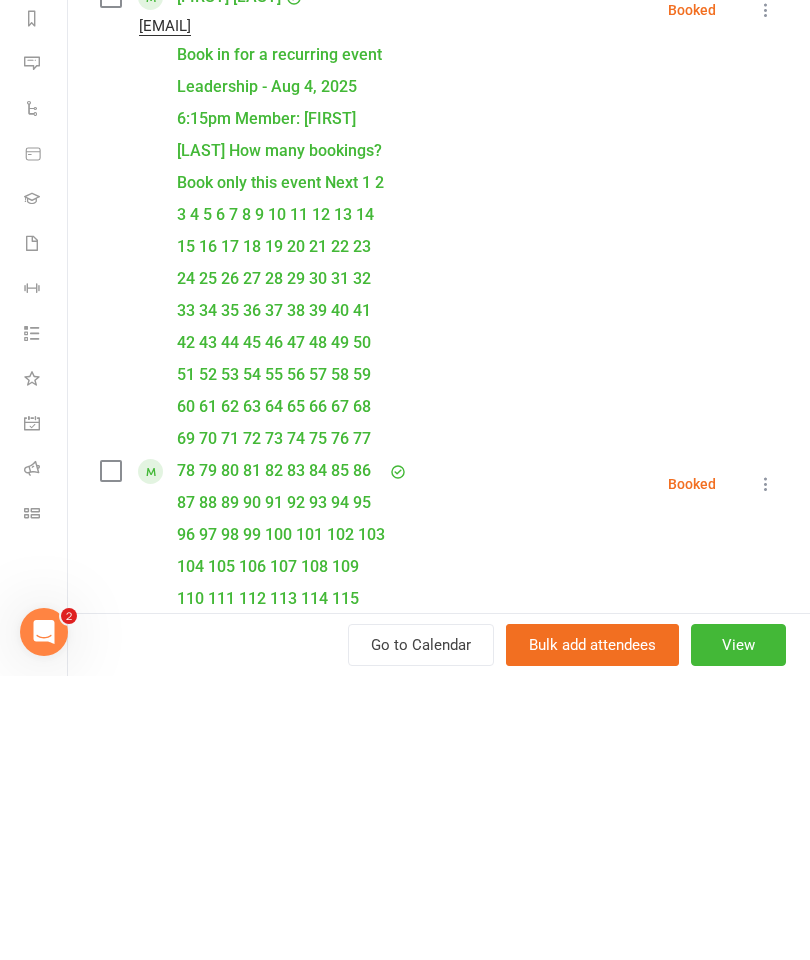 type on "[FIRST] [LAST]" 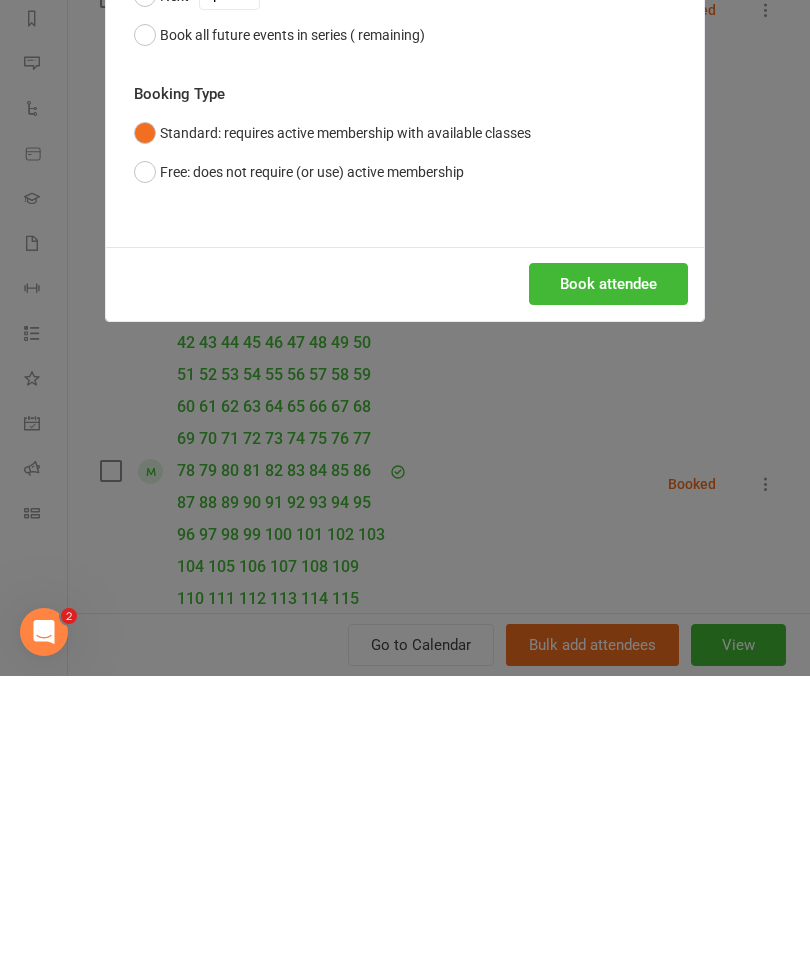 scroll, scrollTop: 3357, scrollLeft: 0, axis: vertical 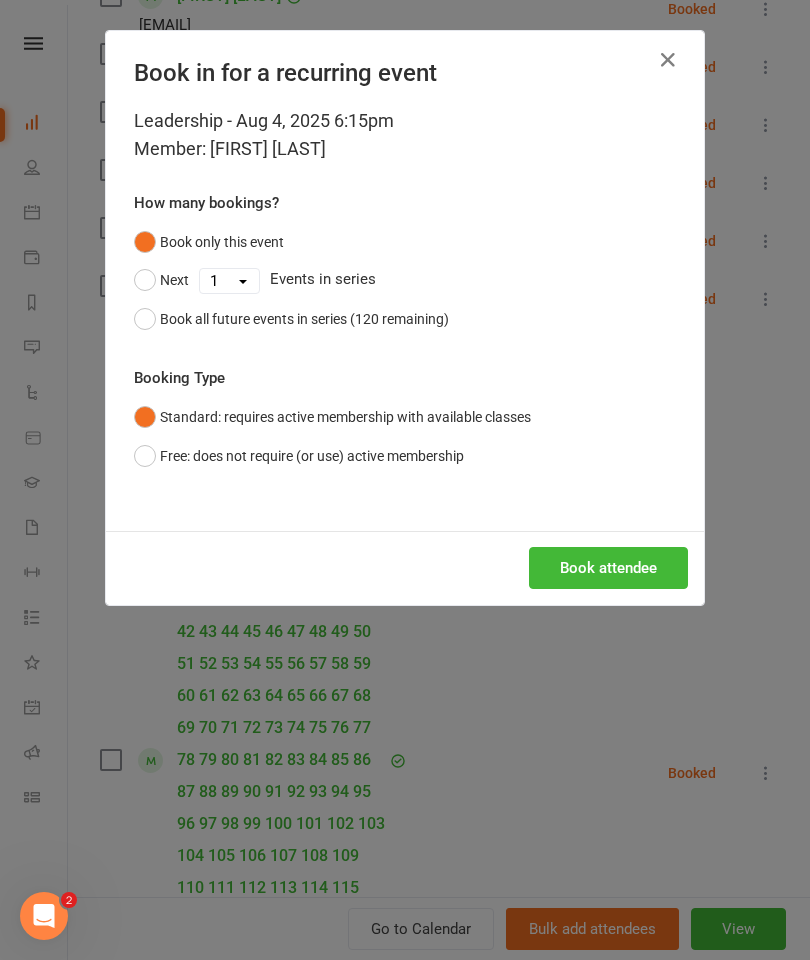 click on "Book attendee" at bounding box center (608, 568) 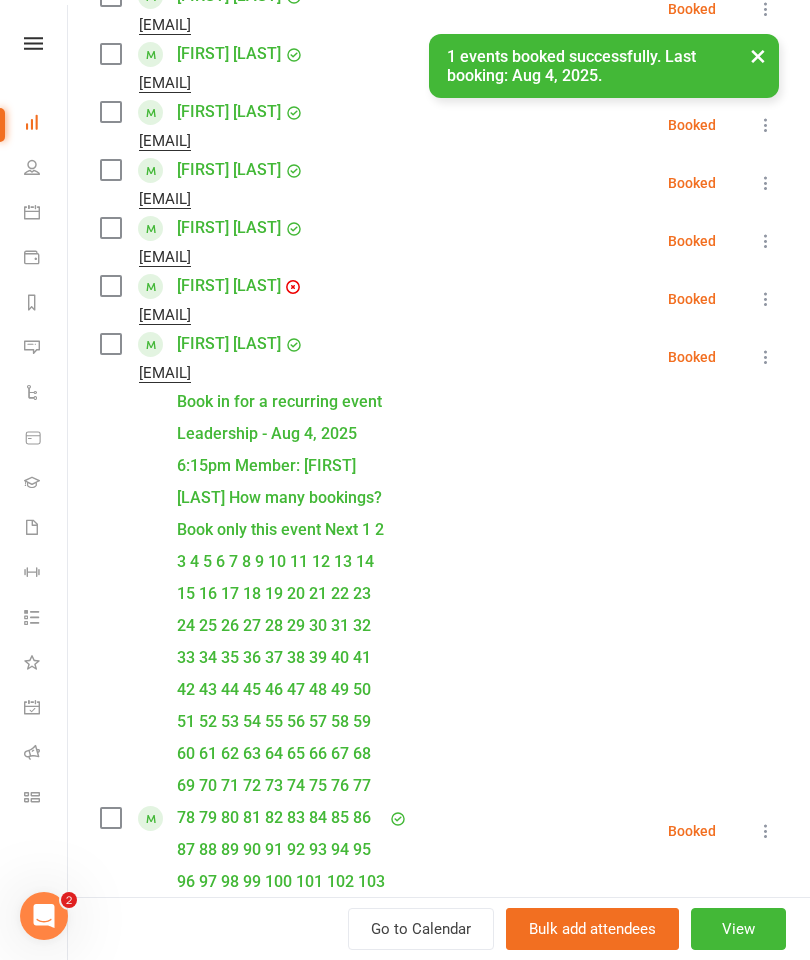 click at bounding box center [439, 1563] 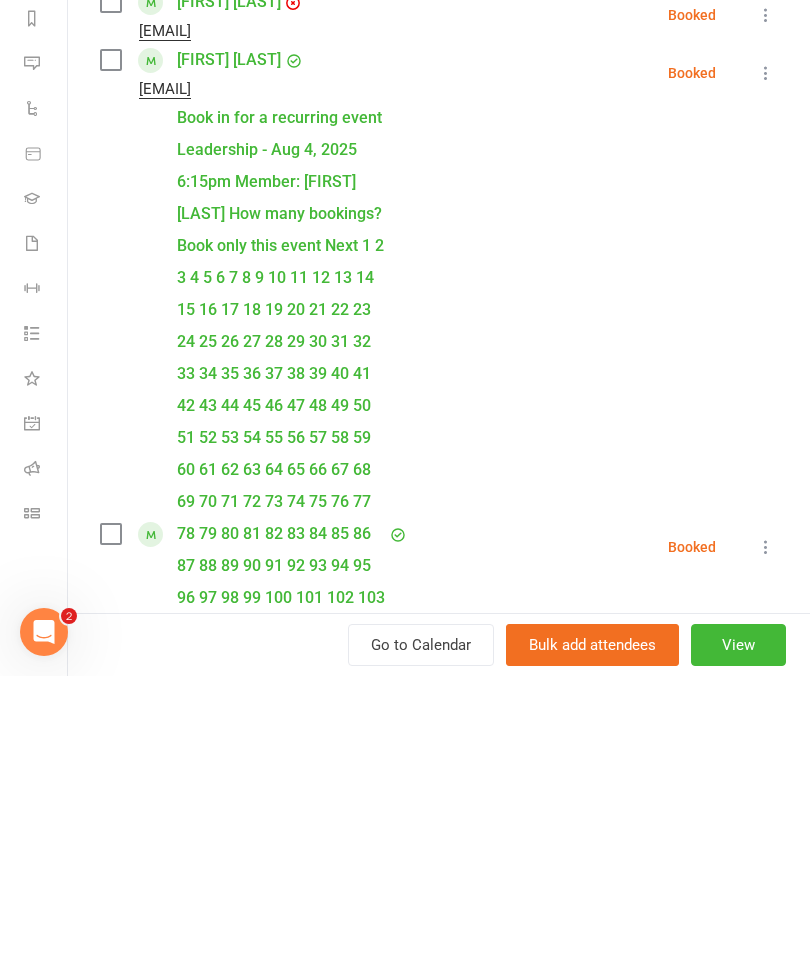 type on "[FIRST]" 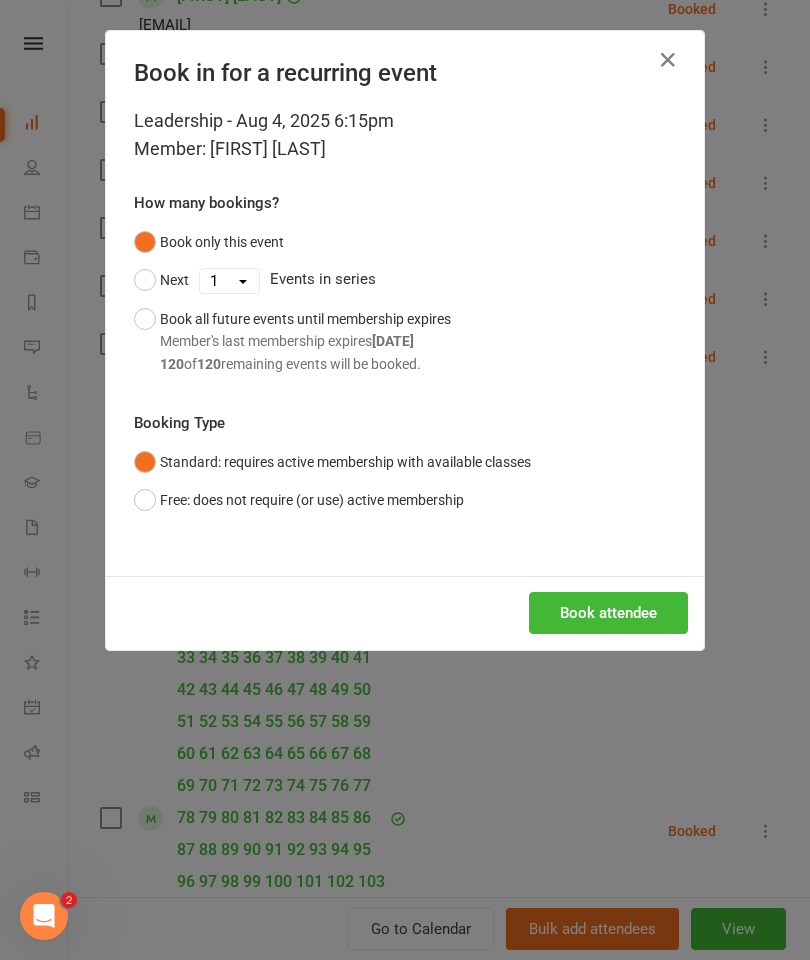 scroll, scrollTop: 3357, scrollLeft: 0, axis: vertical 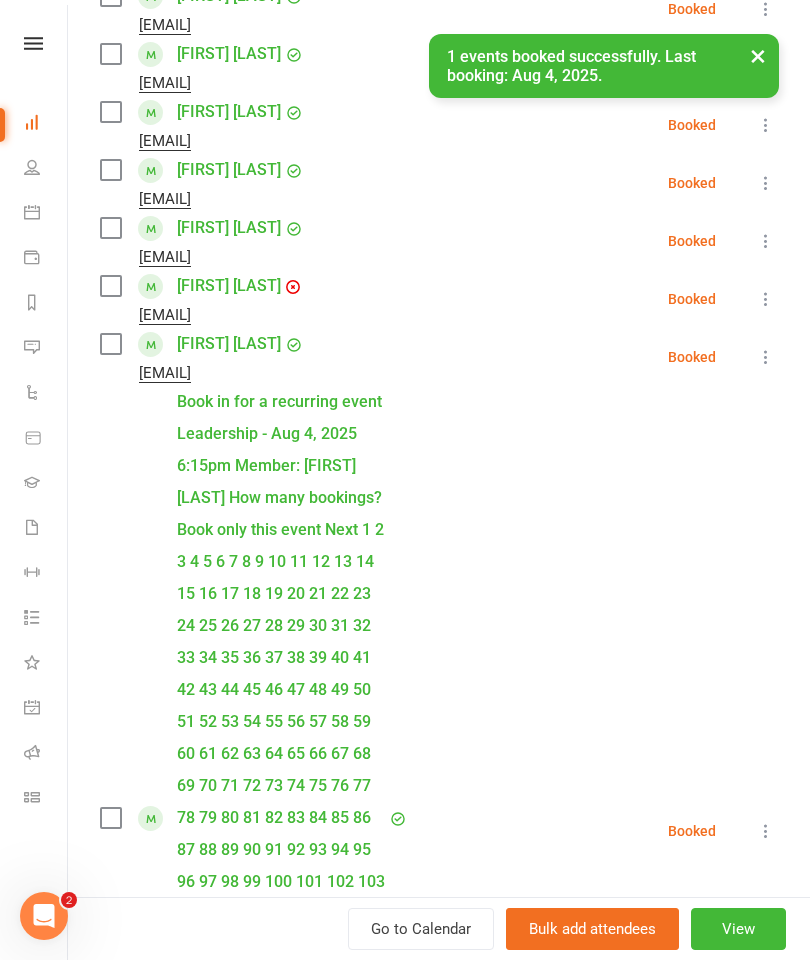 click at bounding box center (439, 1621) 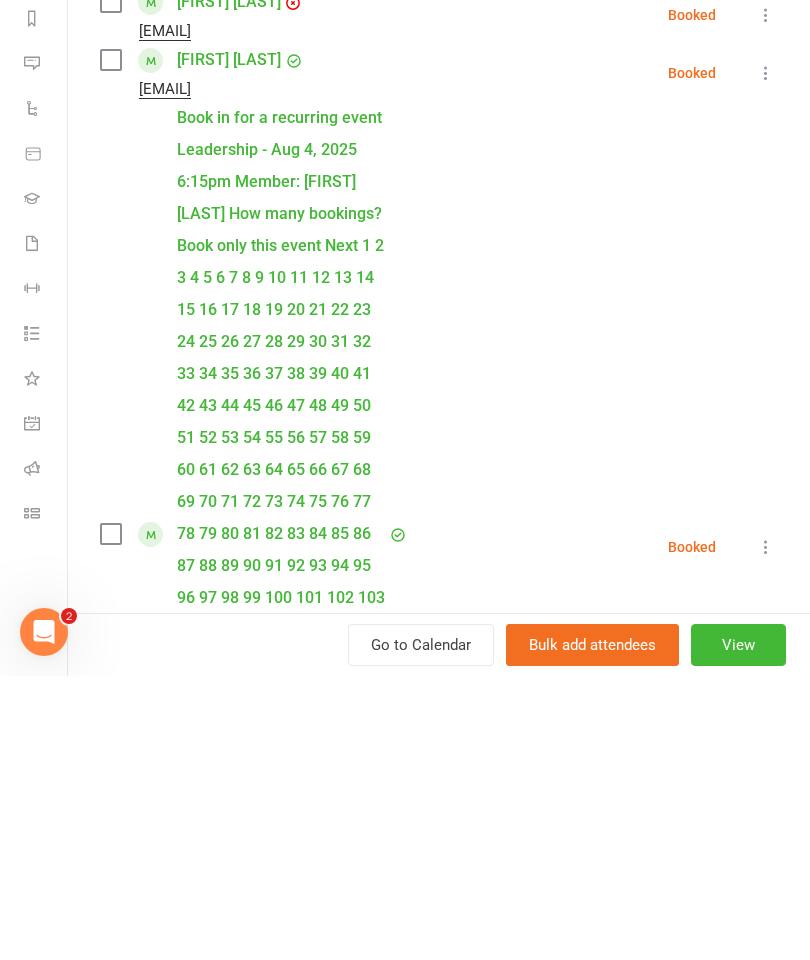 type on "[FIRST] [LAST]" 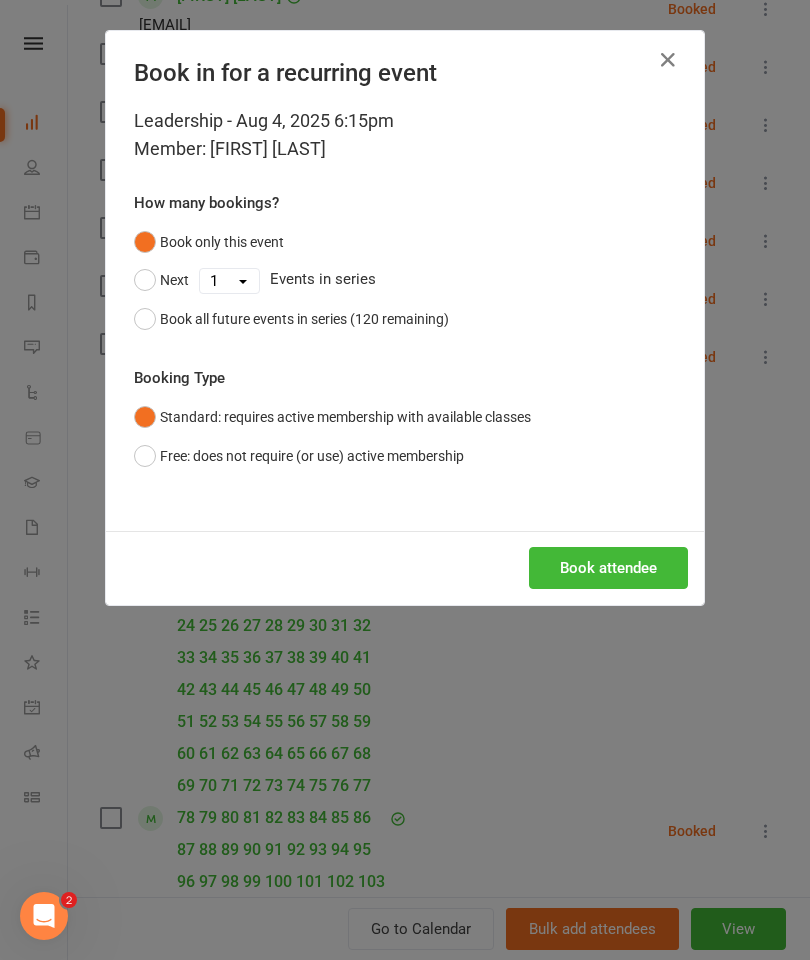 click on "Book attendee" at bounding box center (608, 568) 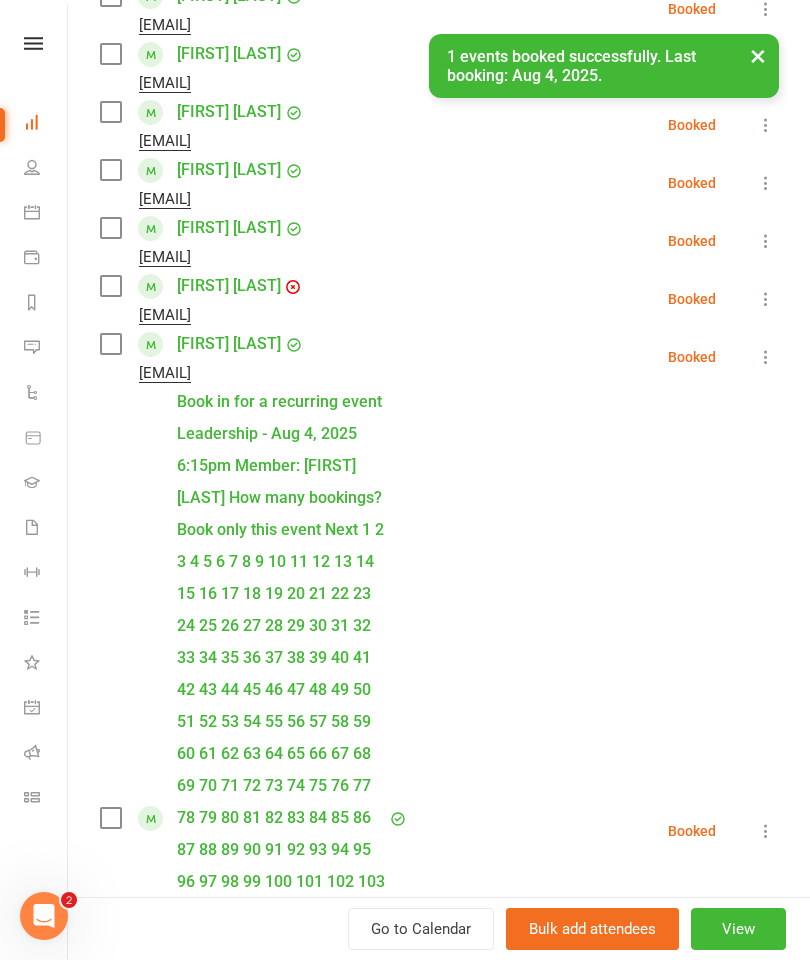 click at bounding box center [439, 1679] 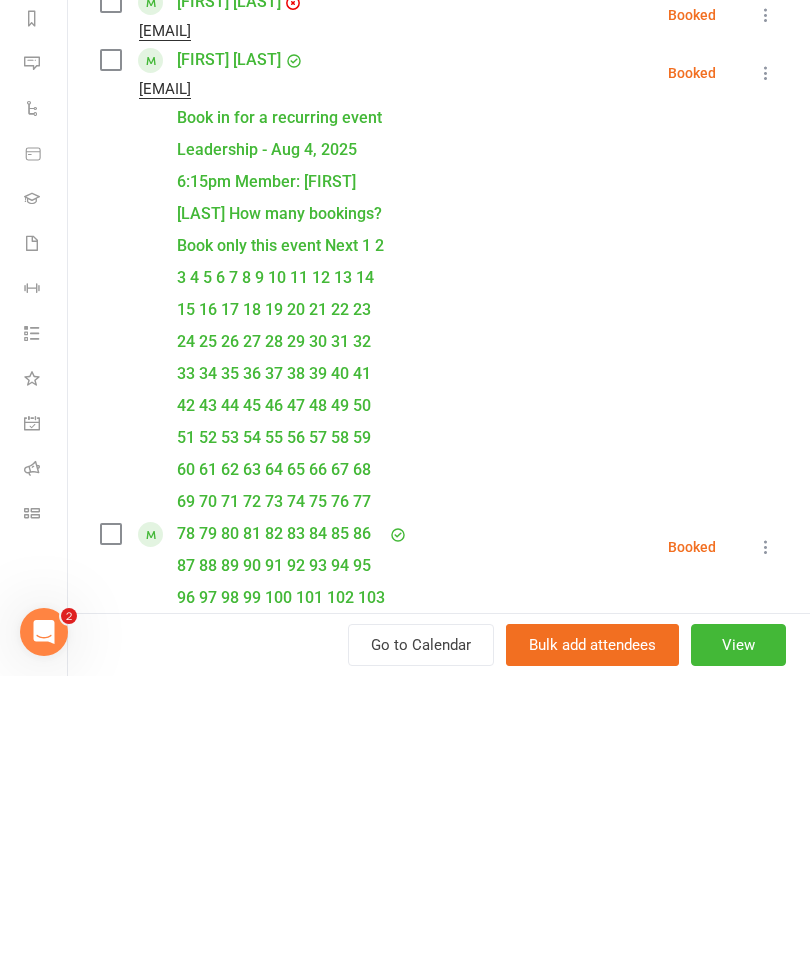 type on "[FIRST]" 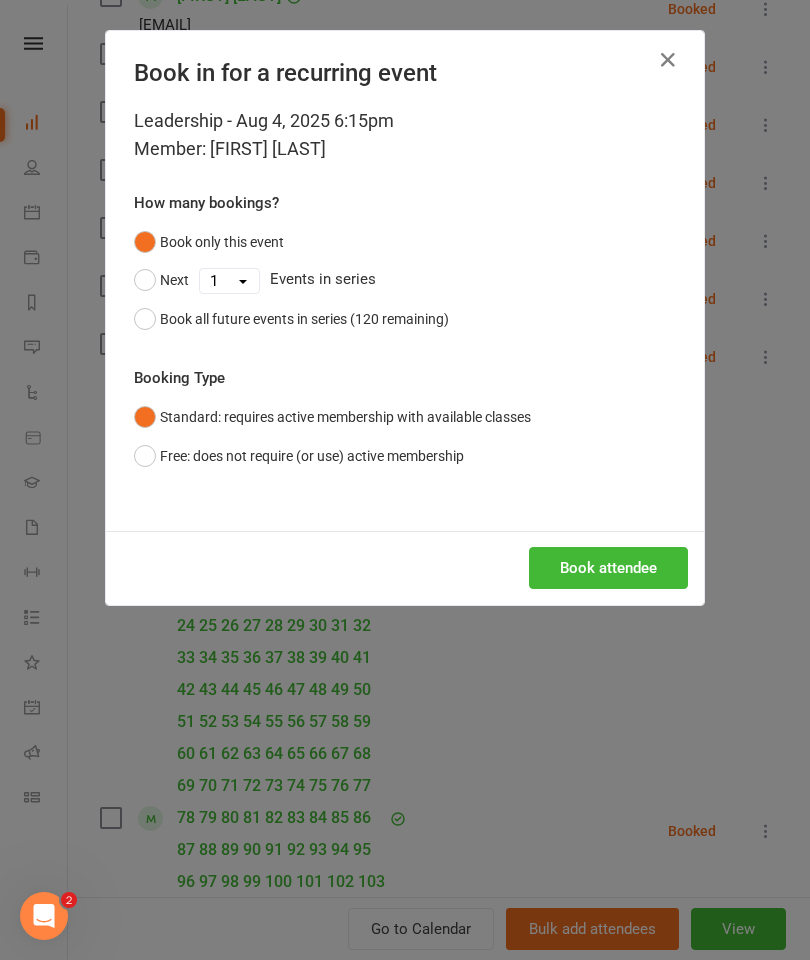 scroll, scrollTop: 3357, scrollLeft: 0, axis: vertical 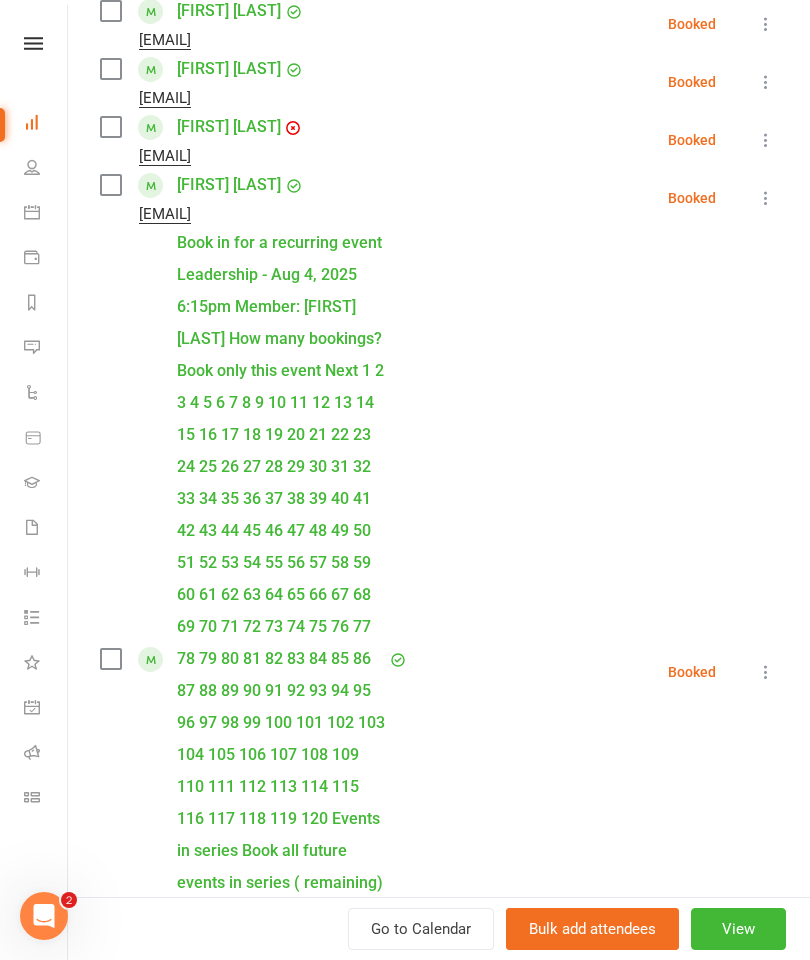 click at bounding box center [439, 1520] 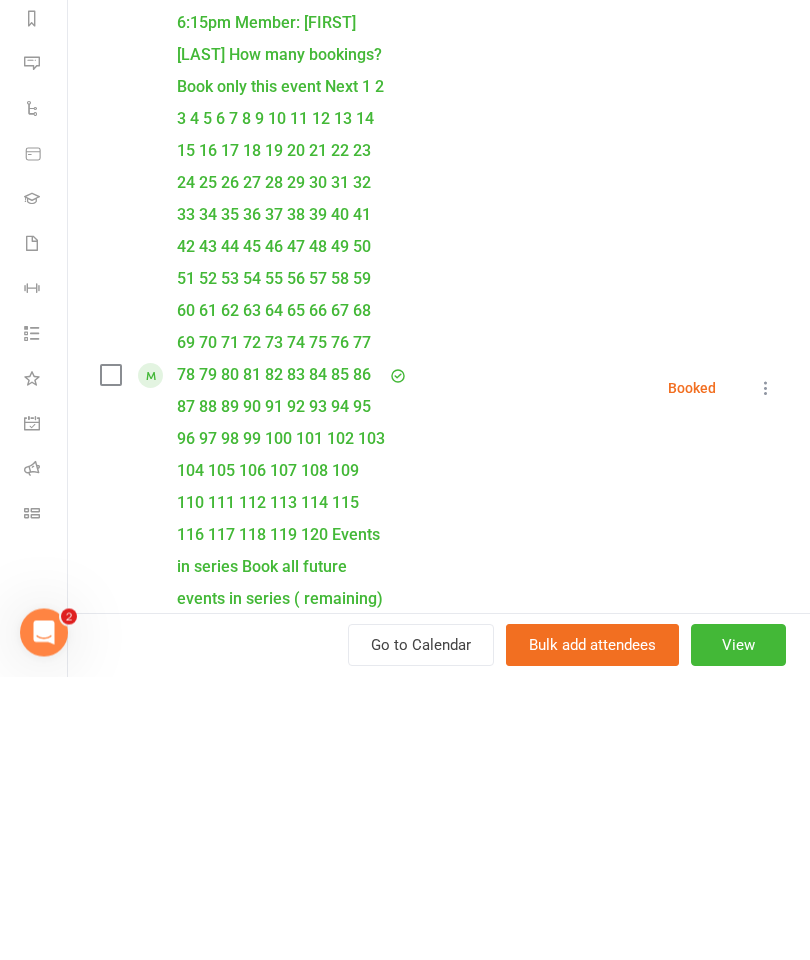 type on "[FIRST]" 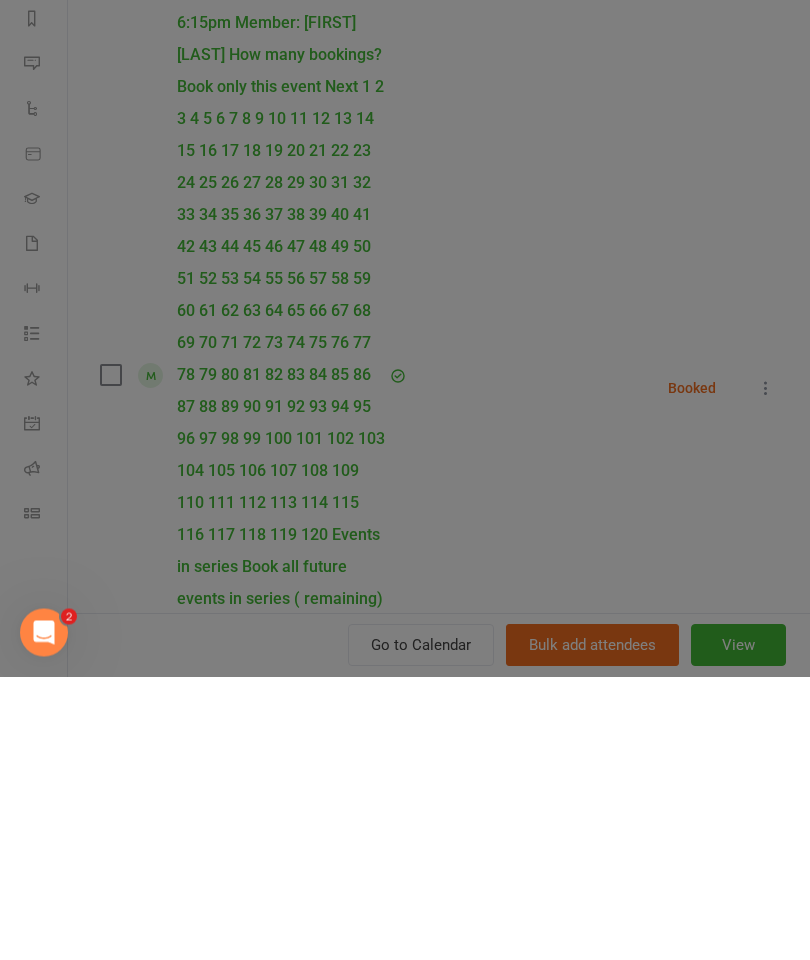 scroll, scrollTop: 3357, scrollLeft: 0, axis: vertical 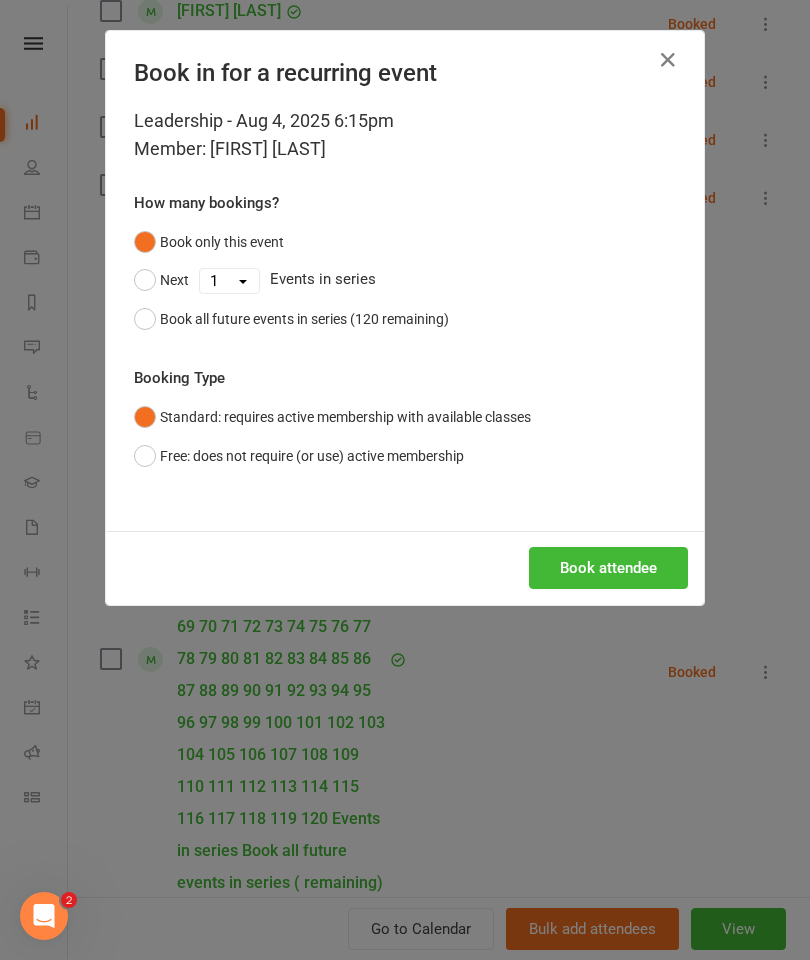 click on "Book attendee" at bounding box center (608, 568) 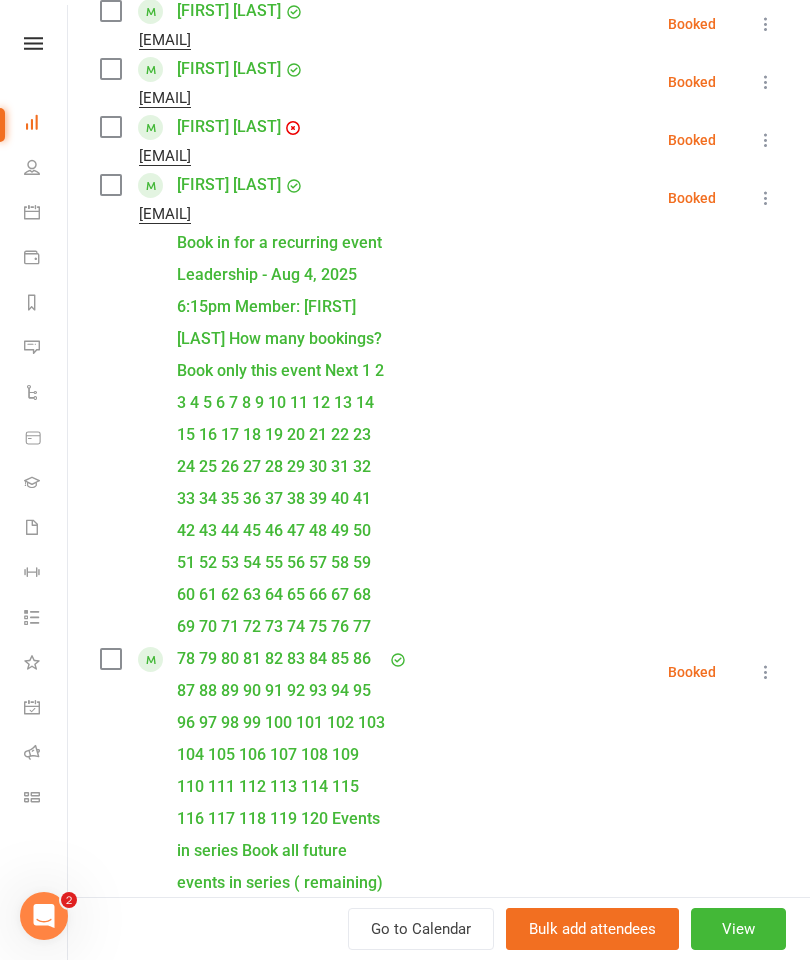 click at bounding box center [439, 1578] 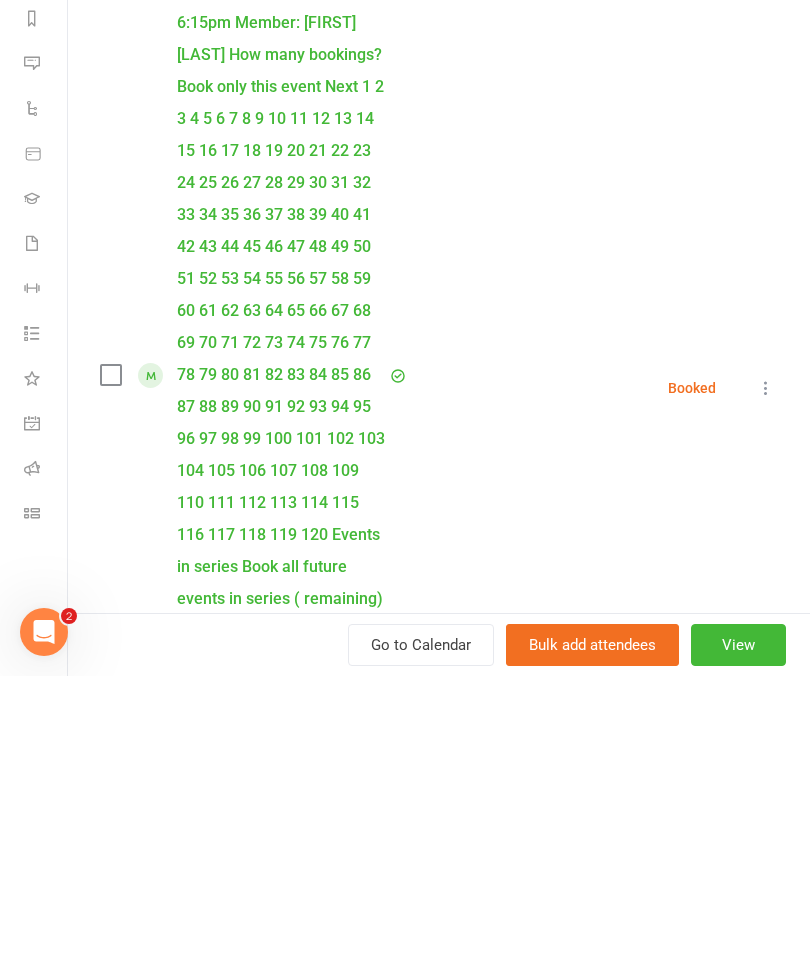type on "[FIRST] [LAST]" 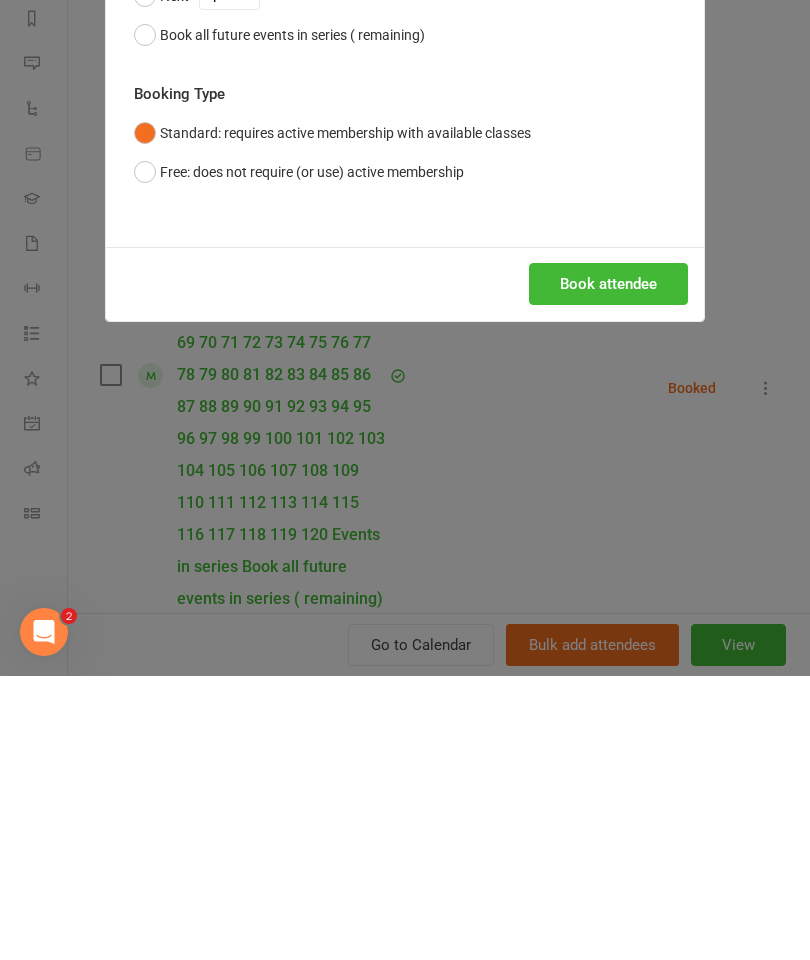 scroll, scrollTop: 3357, scrollLeft: 0, axis: vertical 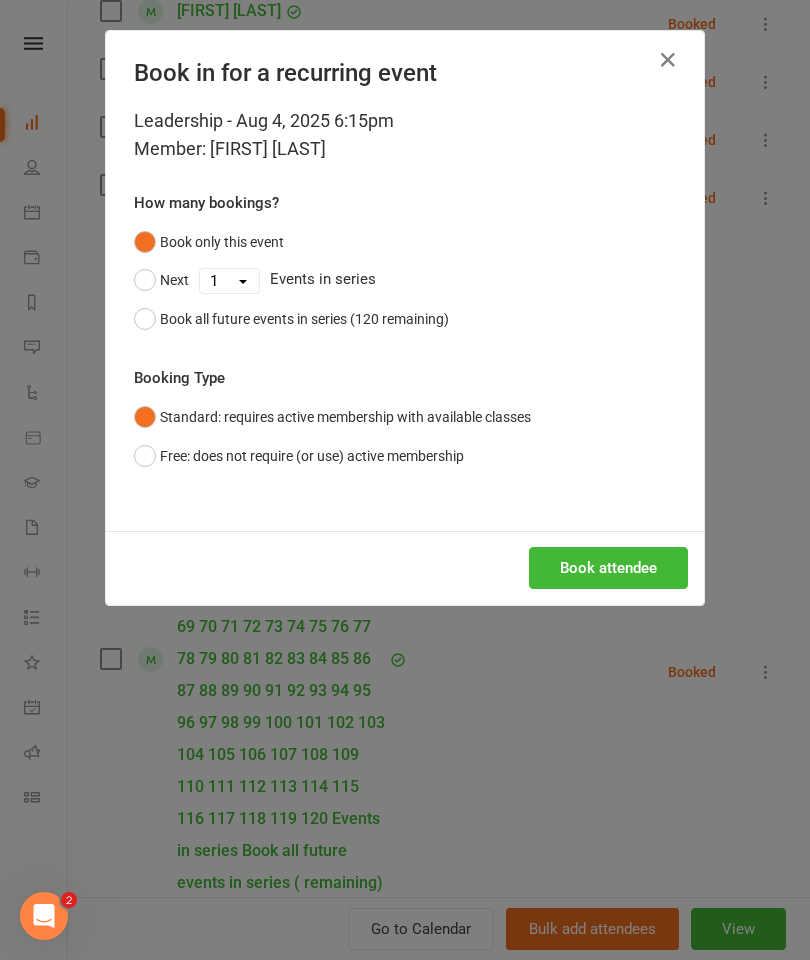 click on "Book attendee" at bounding box center [608, 568] 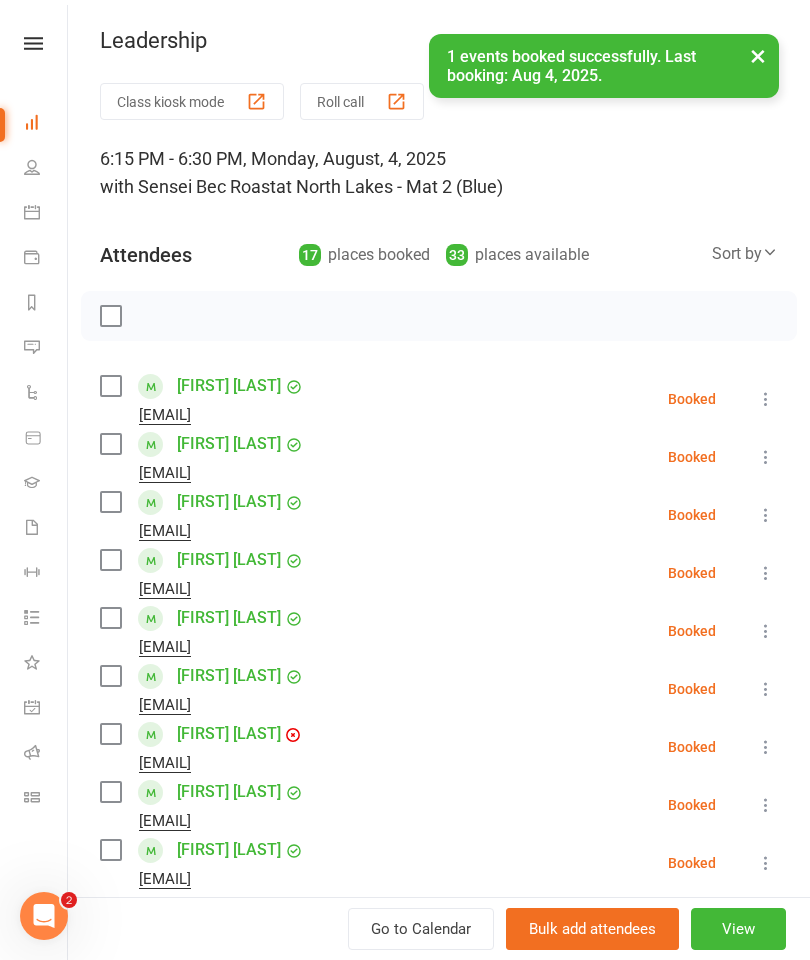 scroll, scrollTop: 0, scrollLeft: 0, axis: both 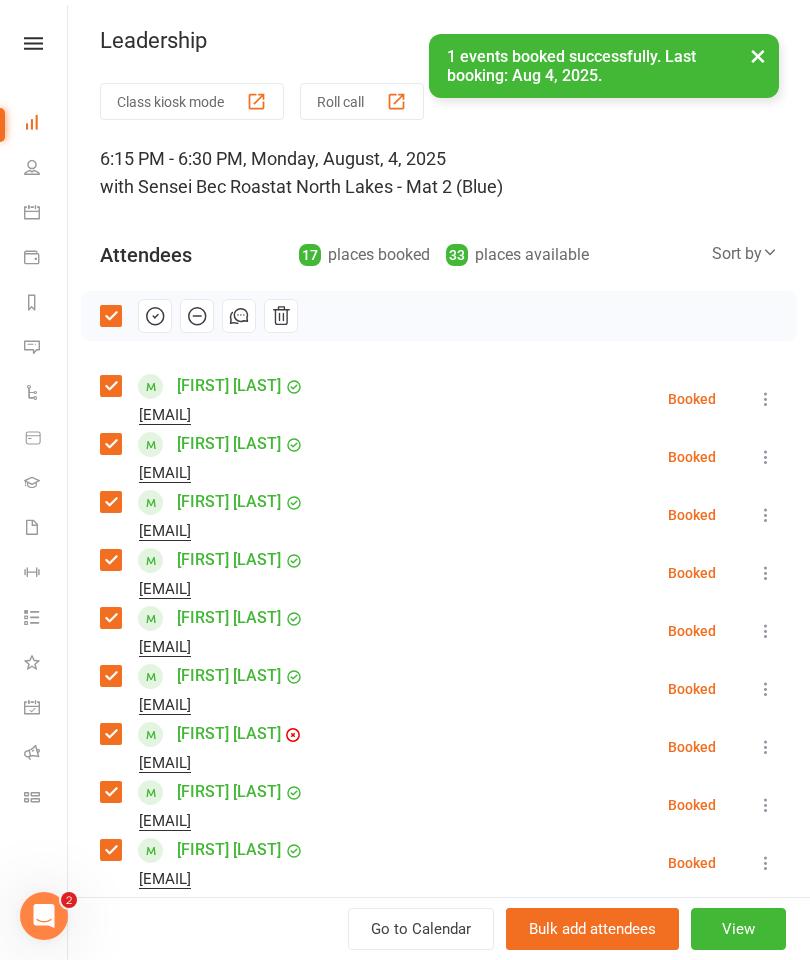 click 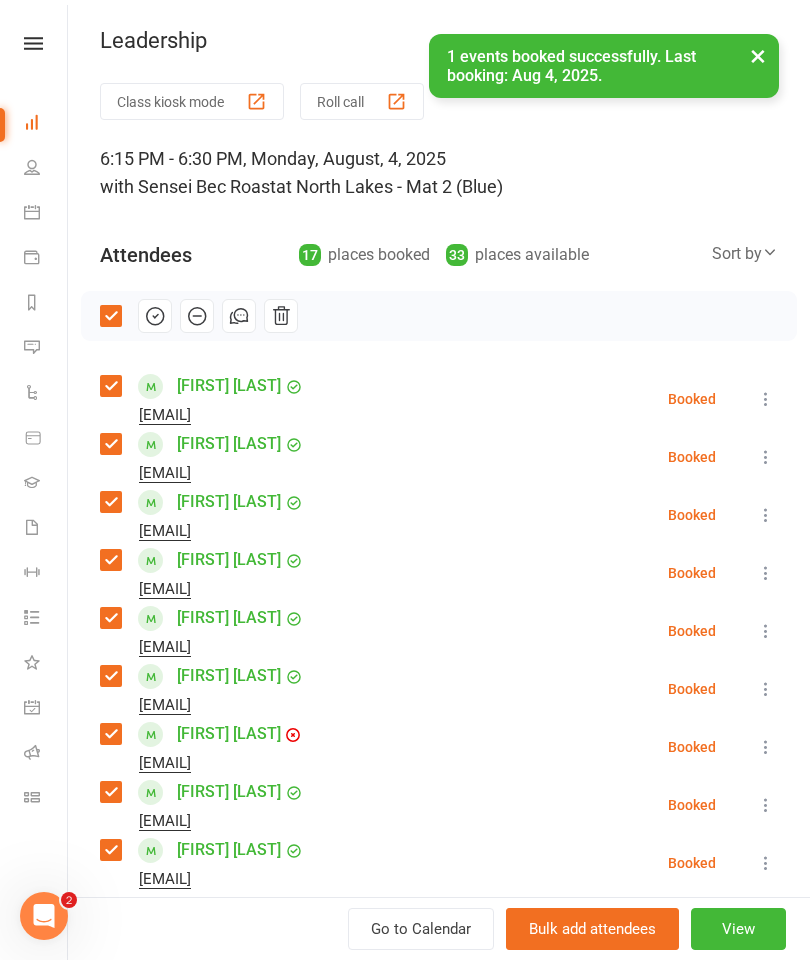 scroll, scrollTop: 3437, scrollLeft: 0, axis: vertical 